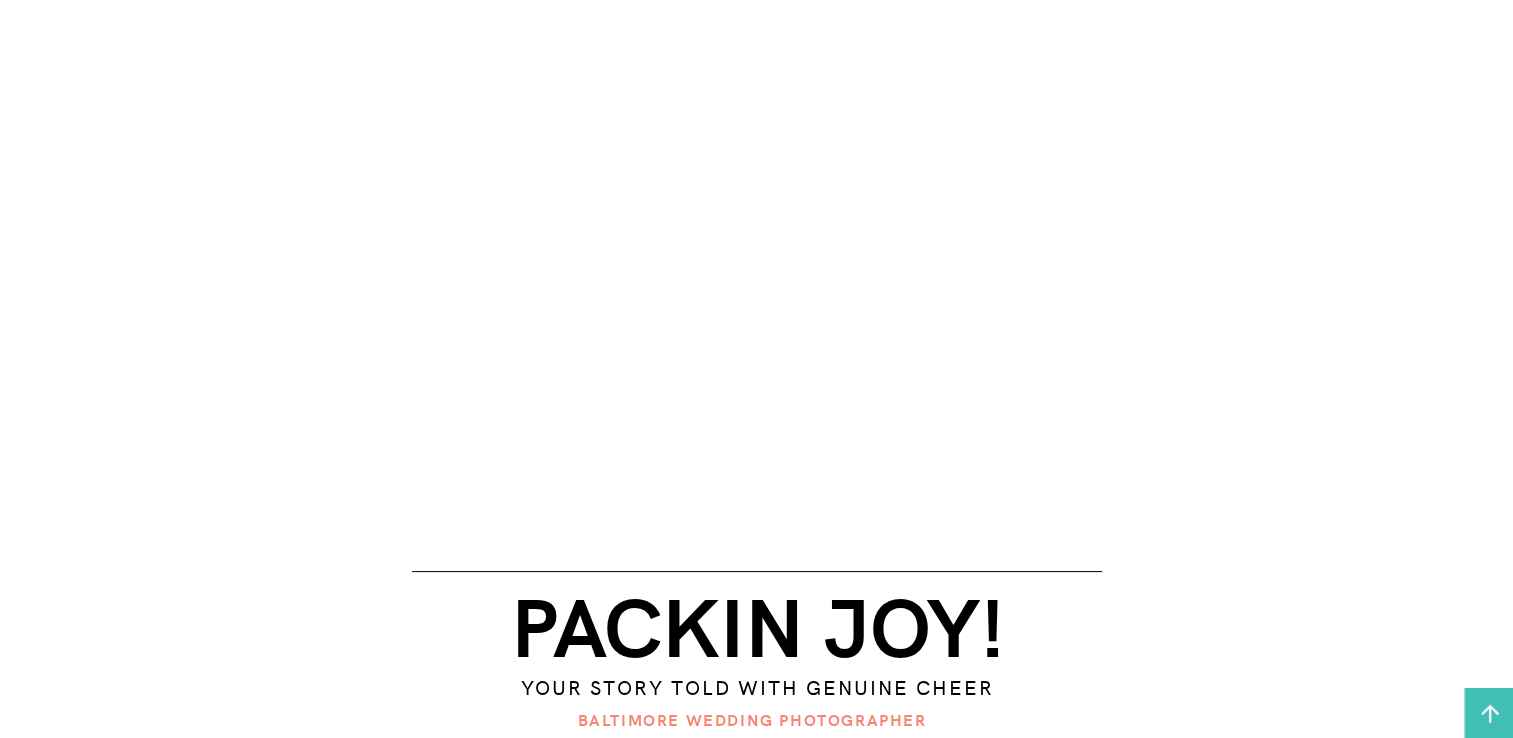 scroll, scrollTop: 0, scrollLeft: 0, axis: both 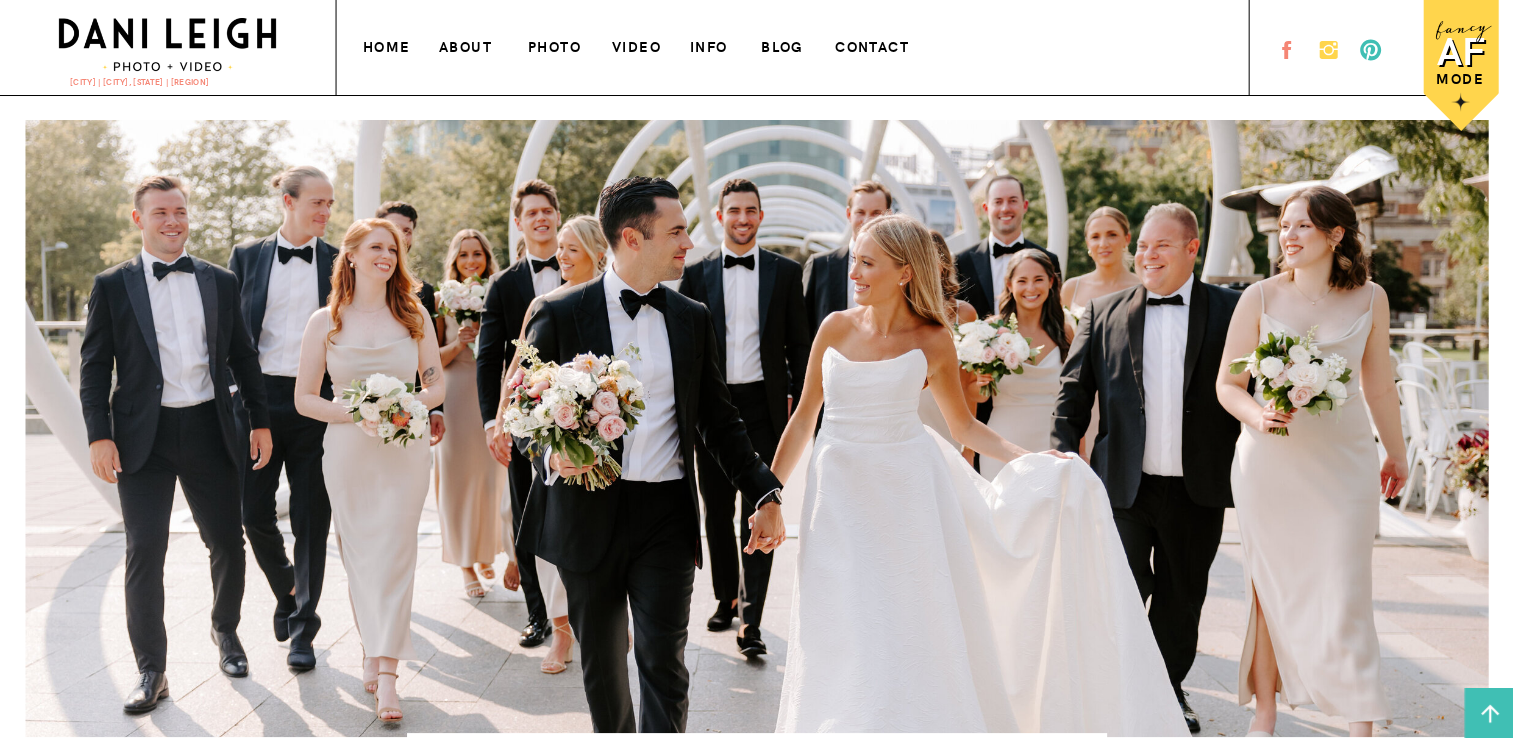 click on "photo" at bounding box center [557, 44] 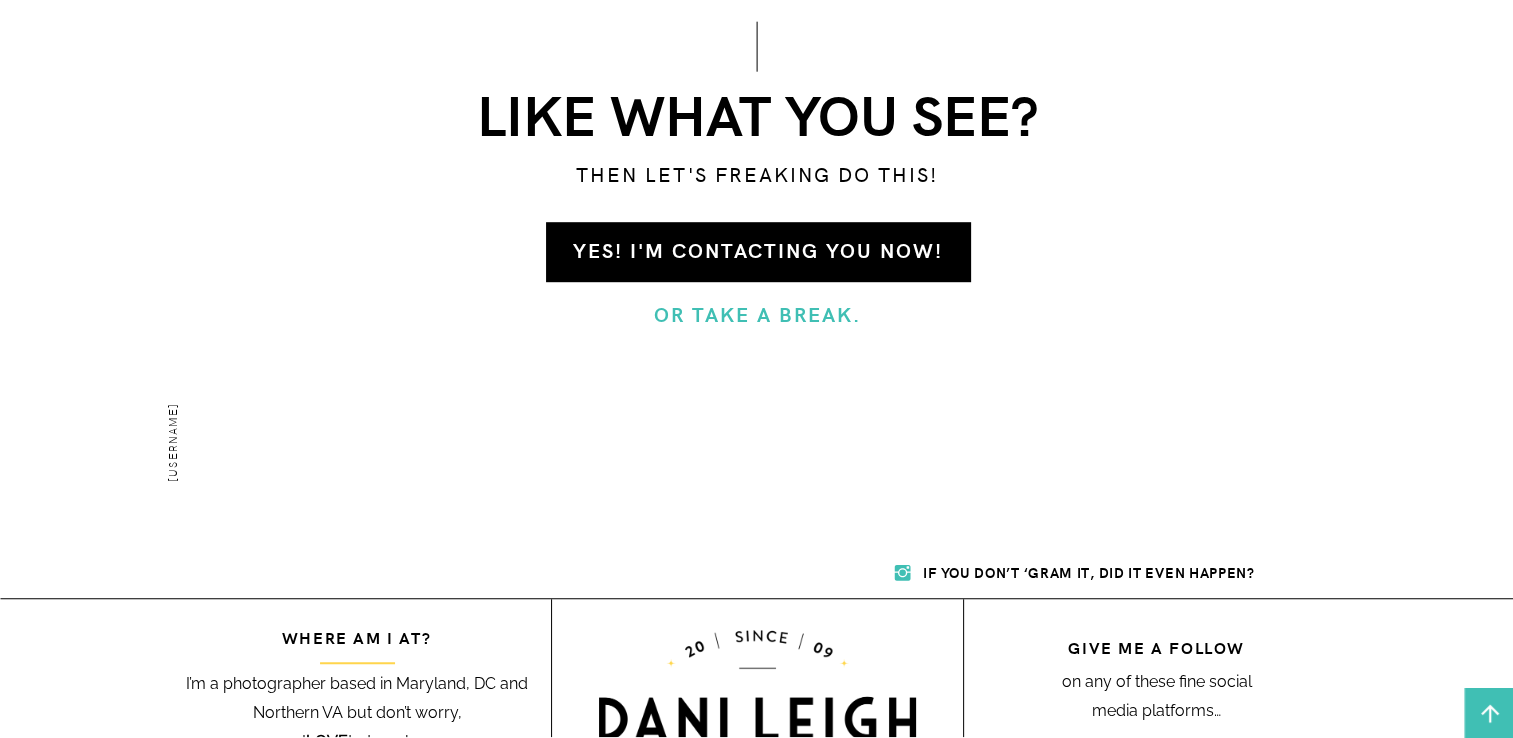 scroll, scrollTop: 1436, scrollLeft: 0, axis: vertical 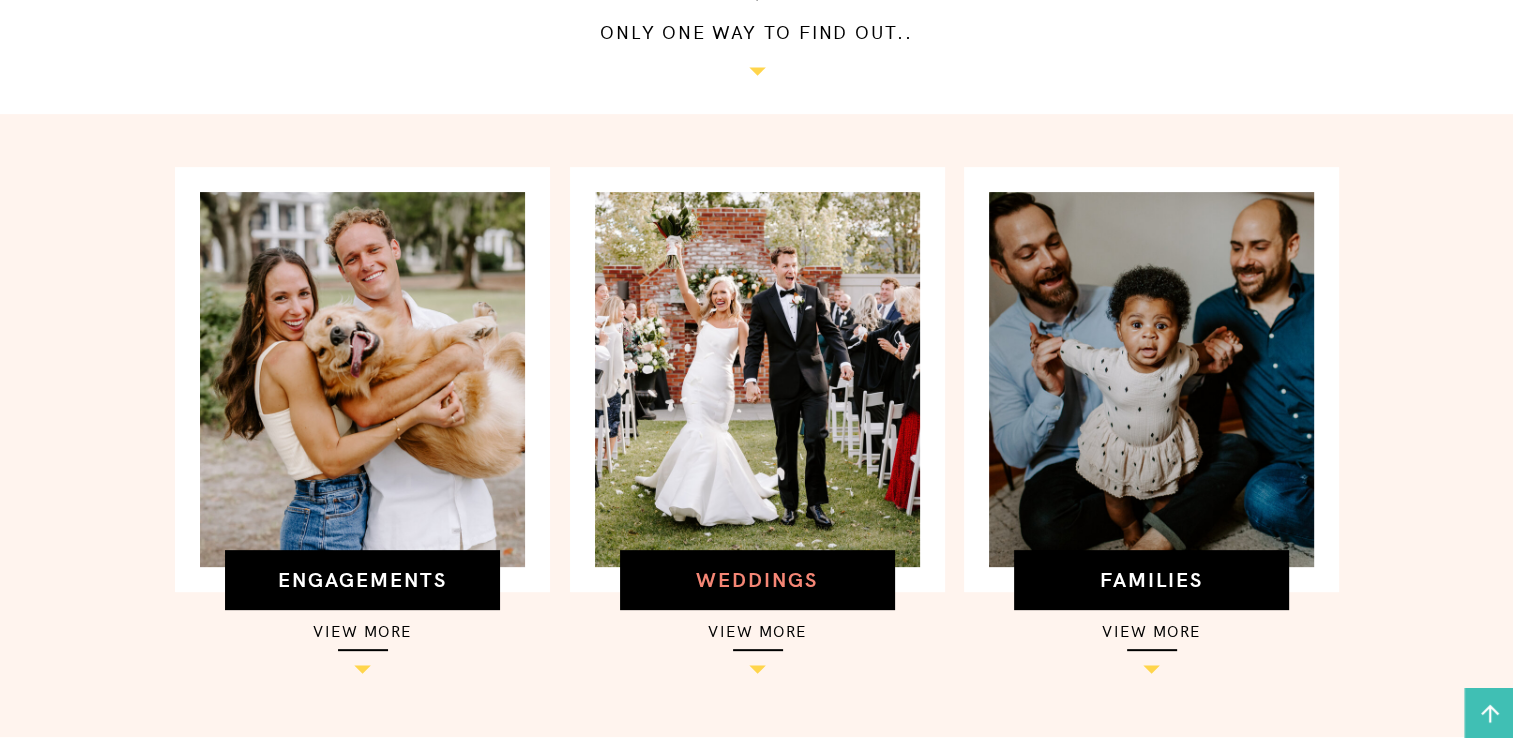 click on "weddings" at bounding box center (757, 574) 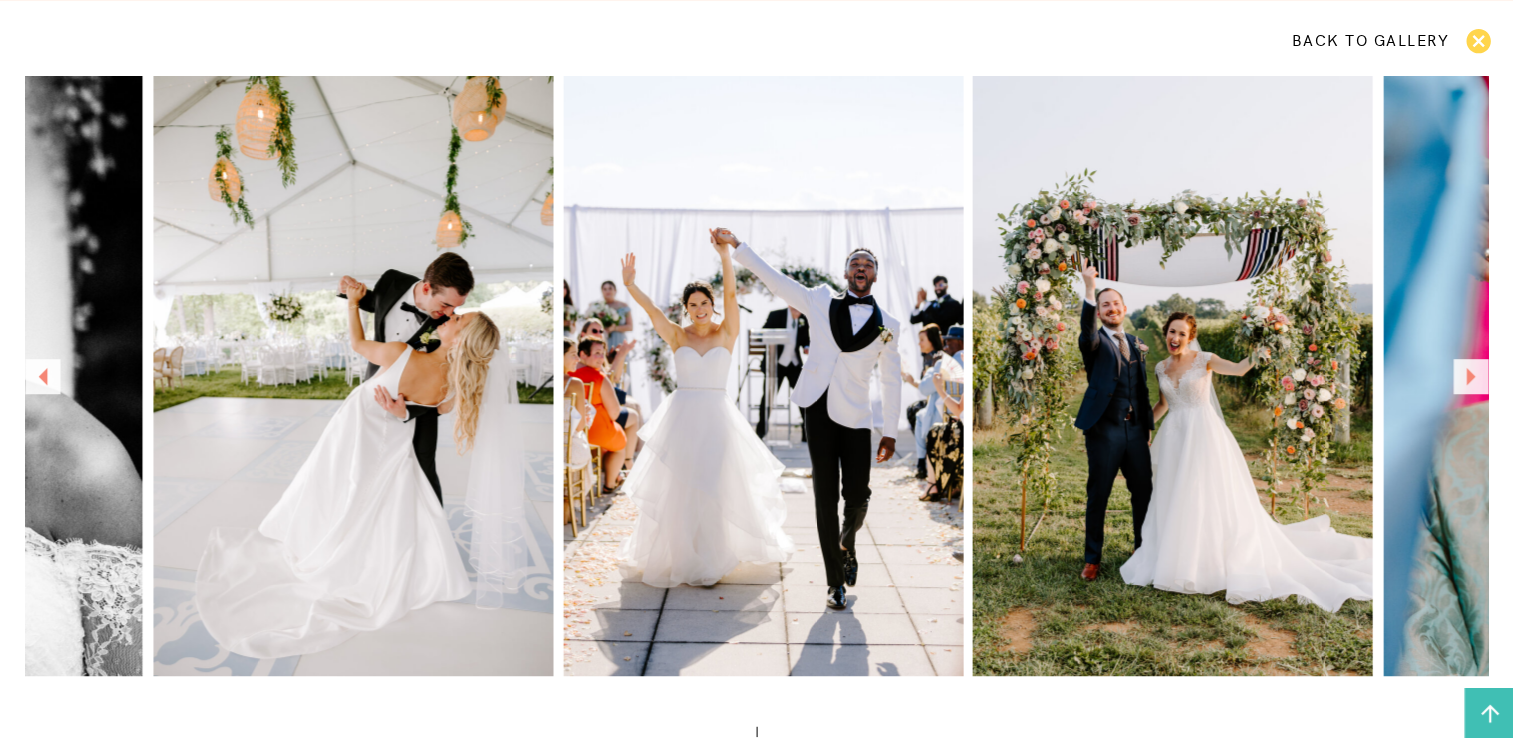 scroll, scrollTop: 1275, scrollLeft: 0, axis: vertical 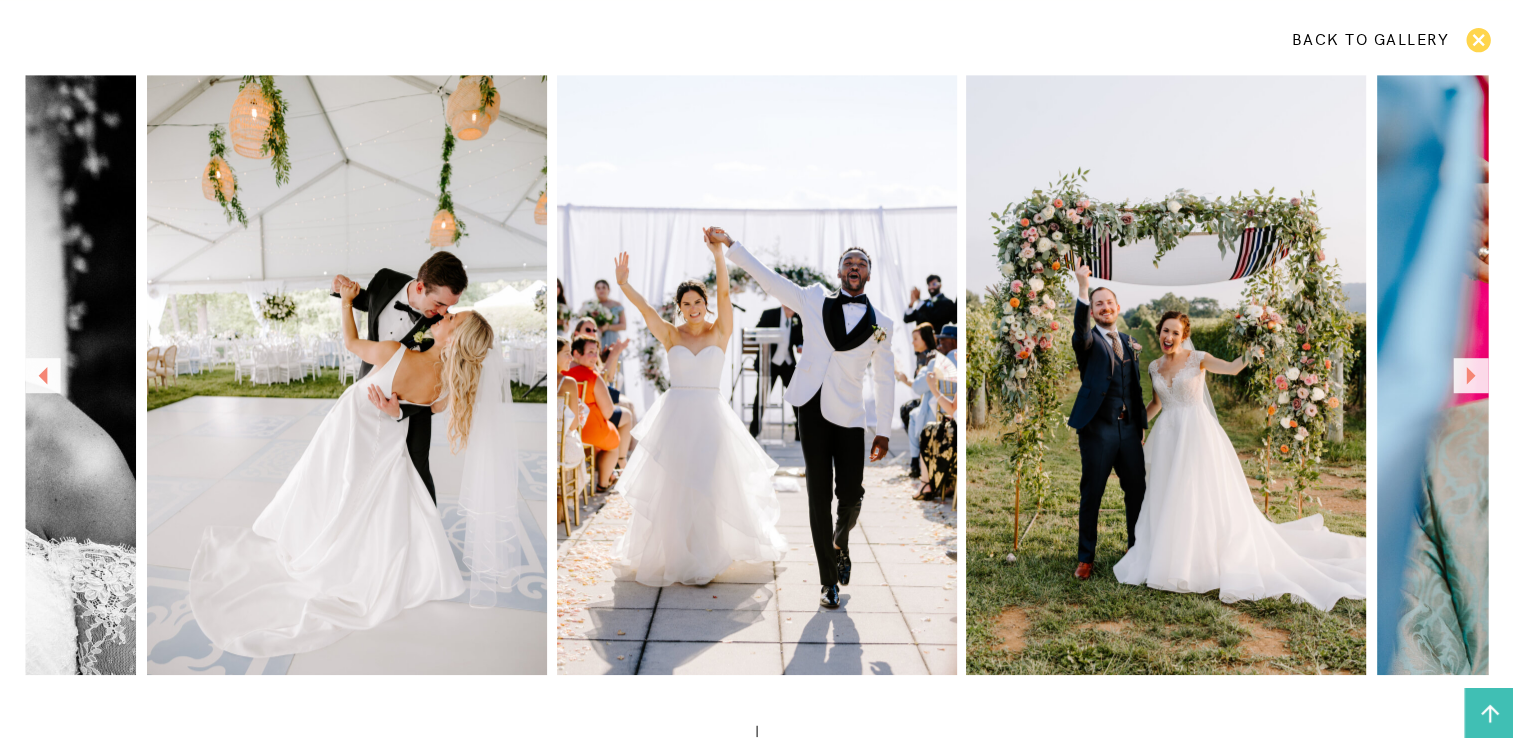 click at bounding box center [347, 375] 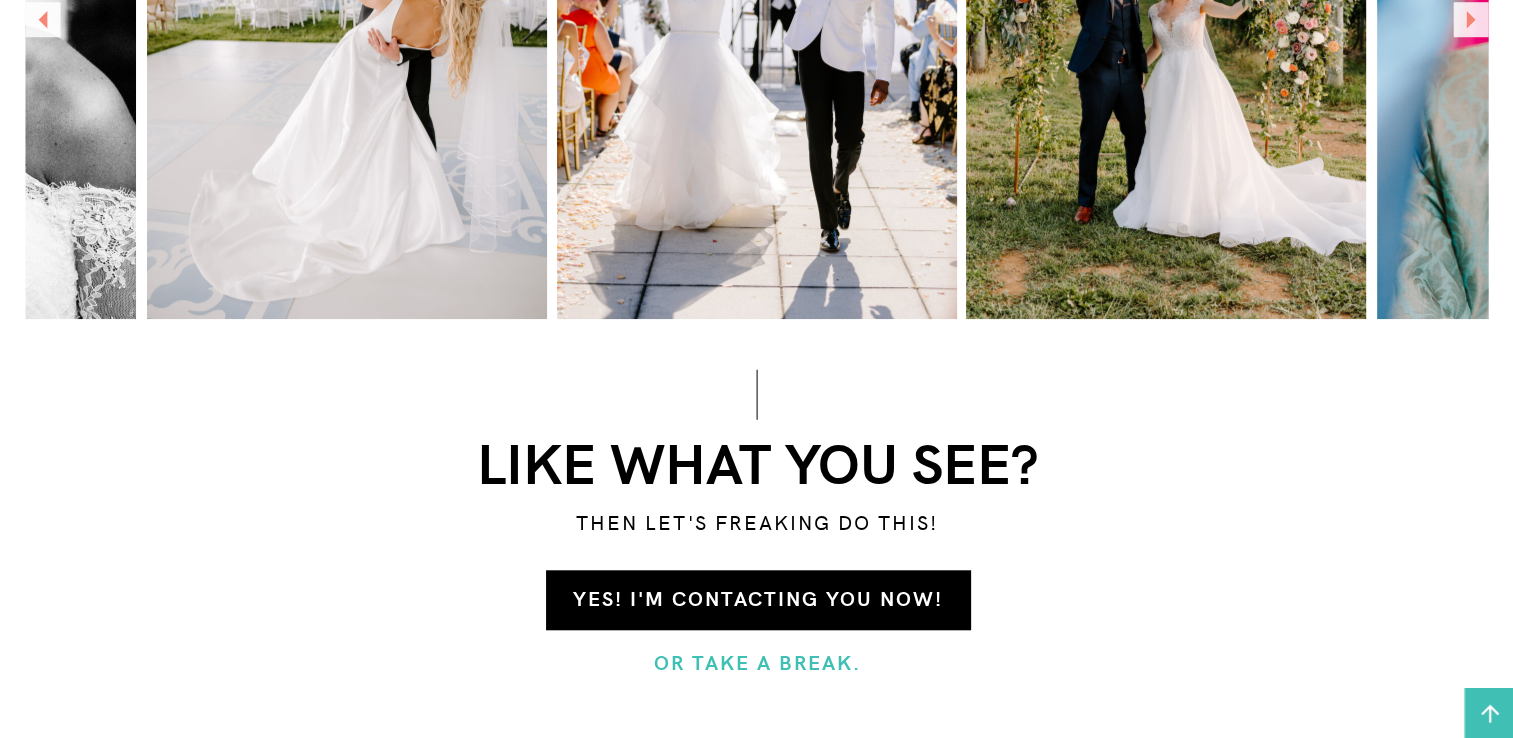 scroll, scrollTop: 1175, scrollLeft: 0, axis: vertical 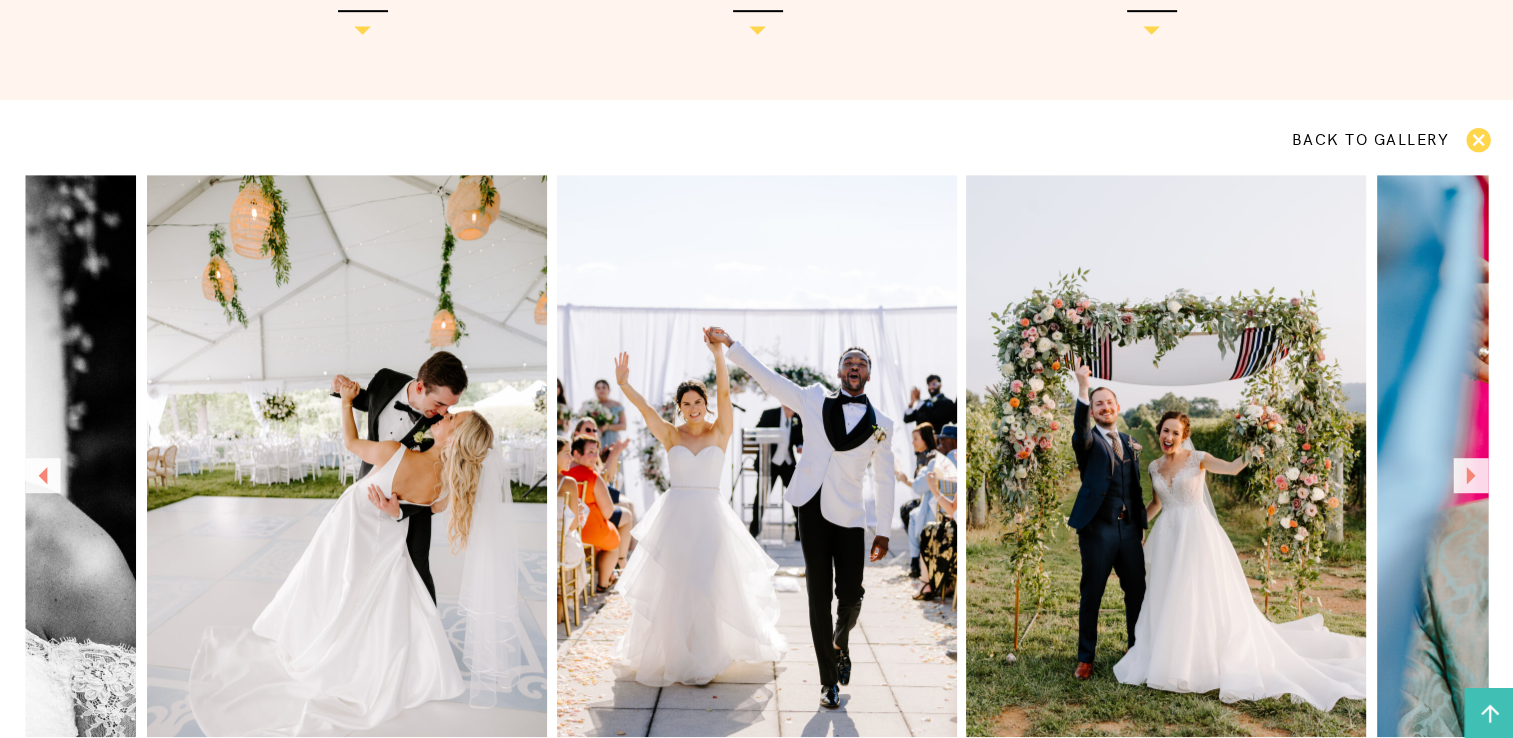click at bounding box center (1470, 475) 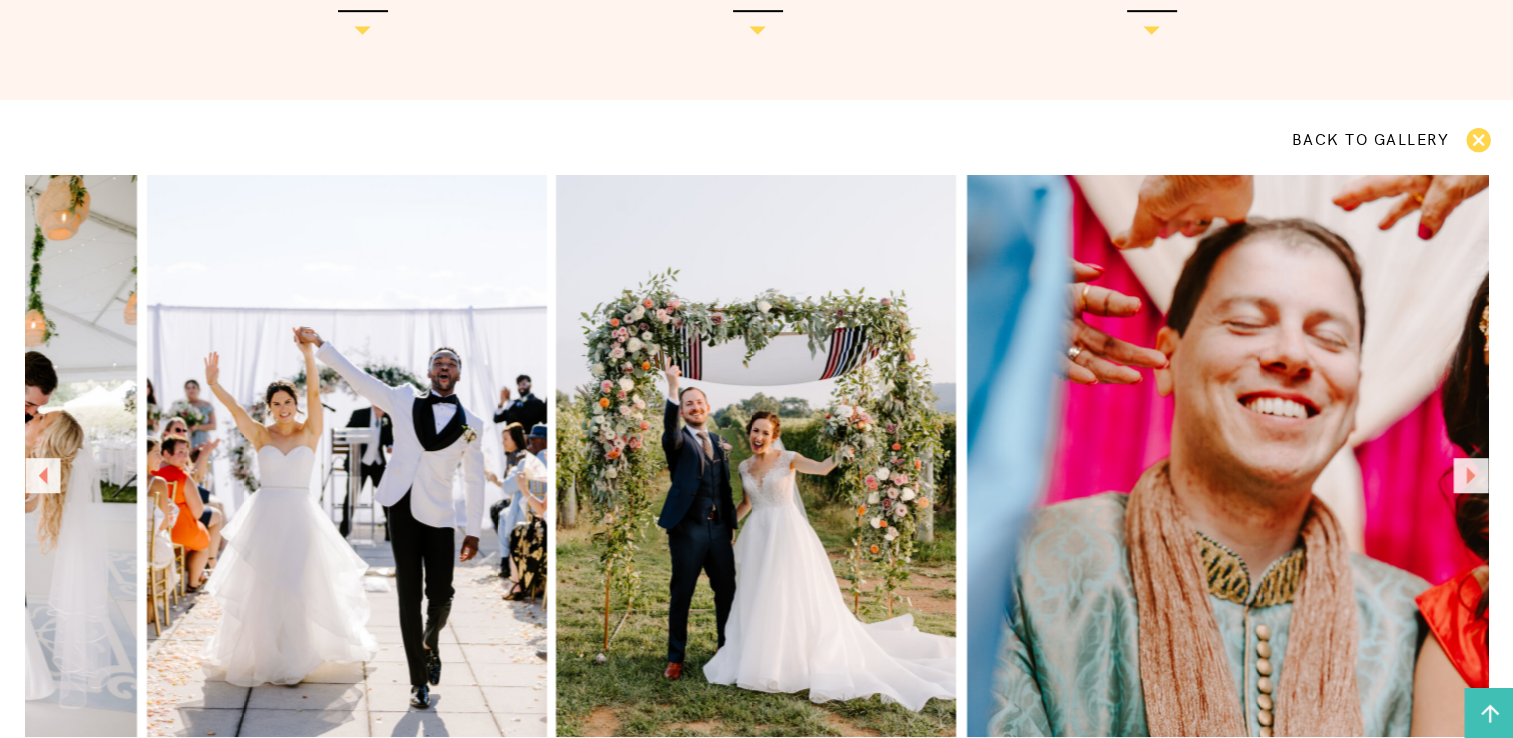 click at bounding box center [1470, 475] 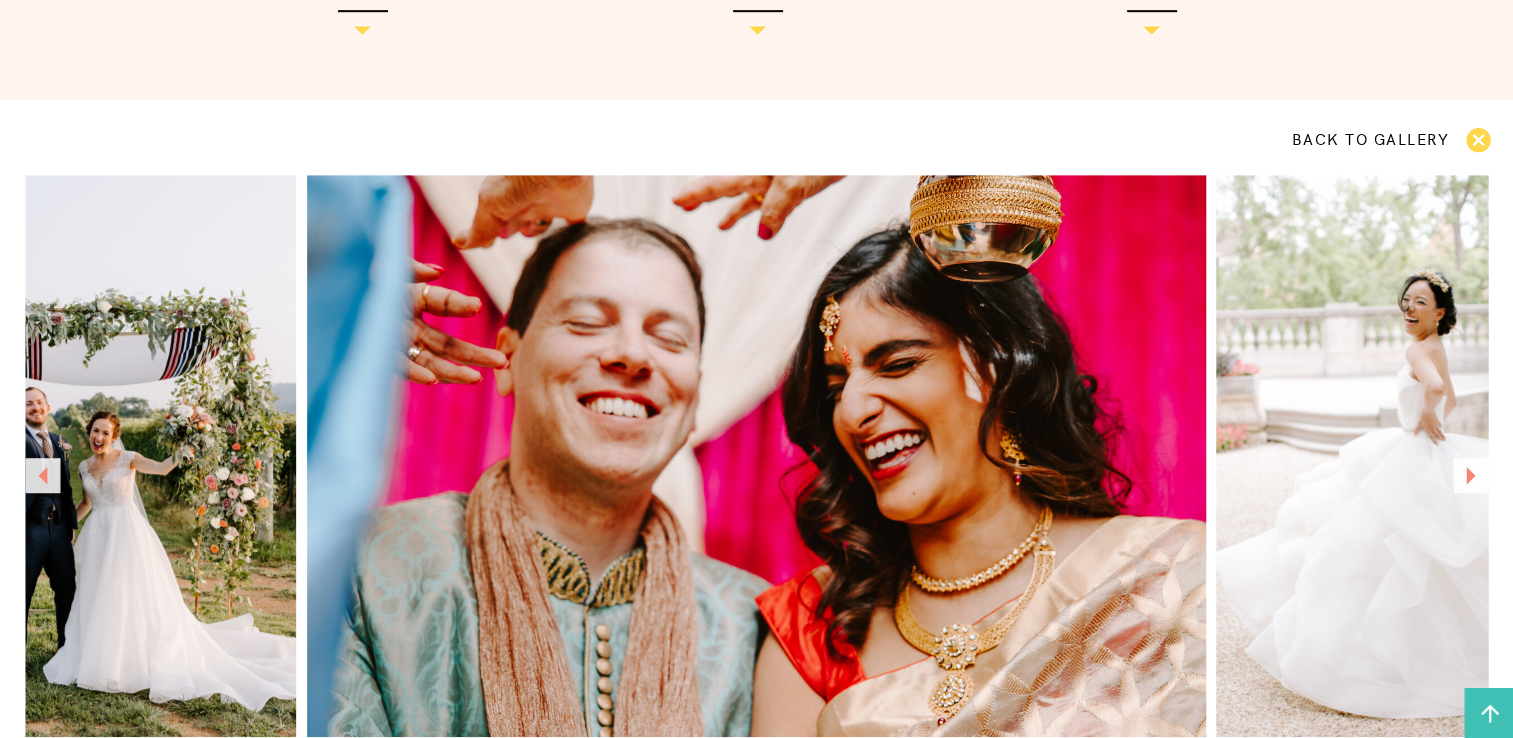 click at bounding box center (1470, 475) 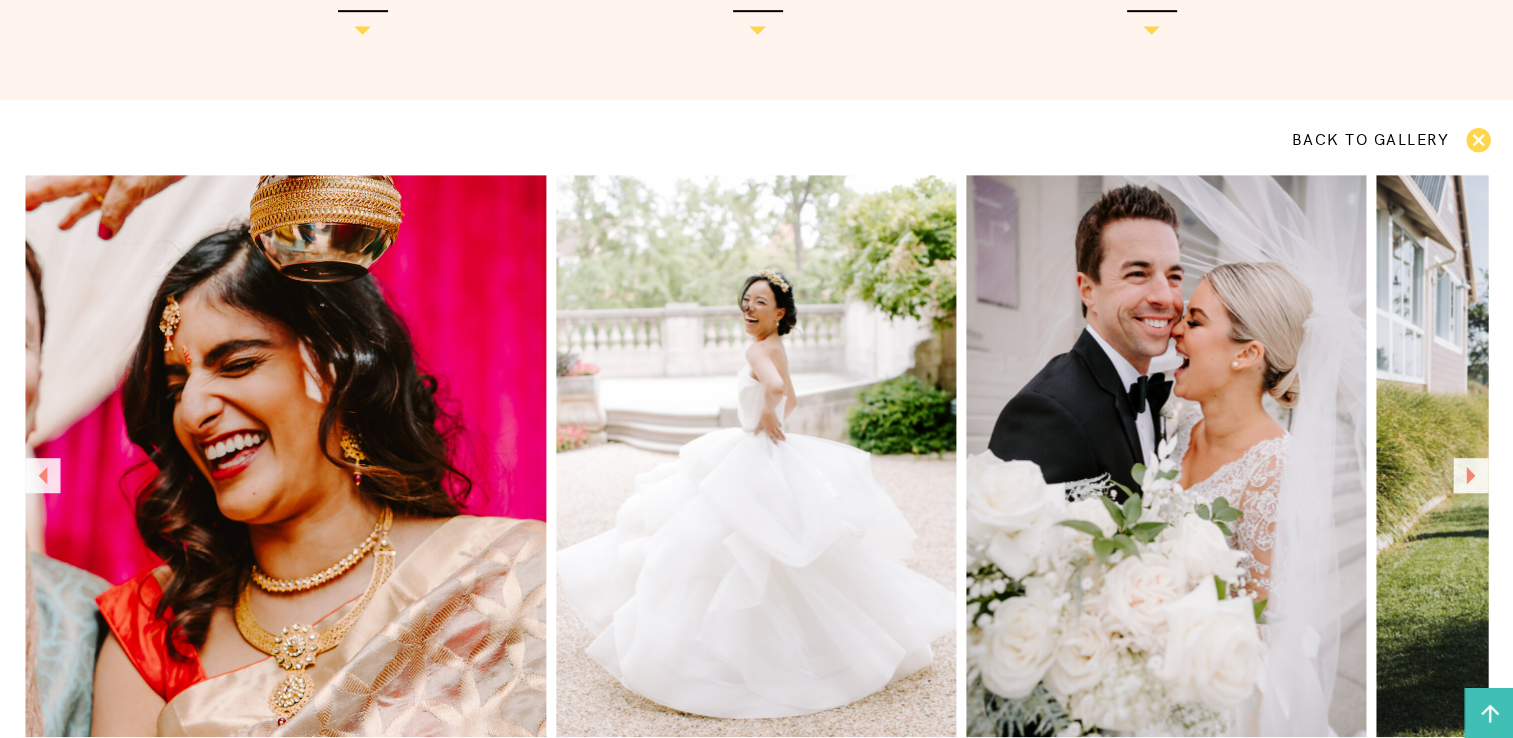 click at bounding box center (1470, 475) 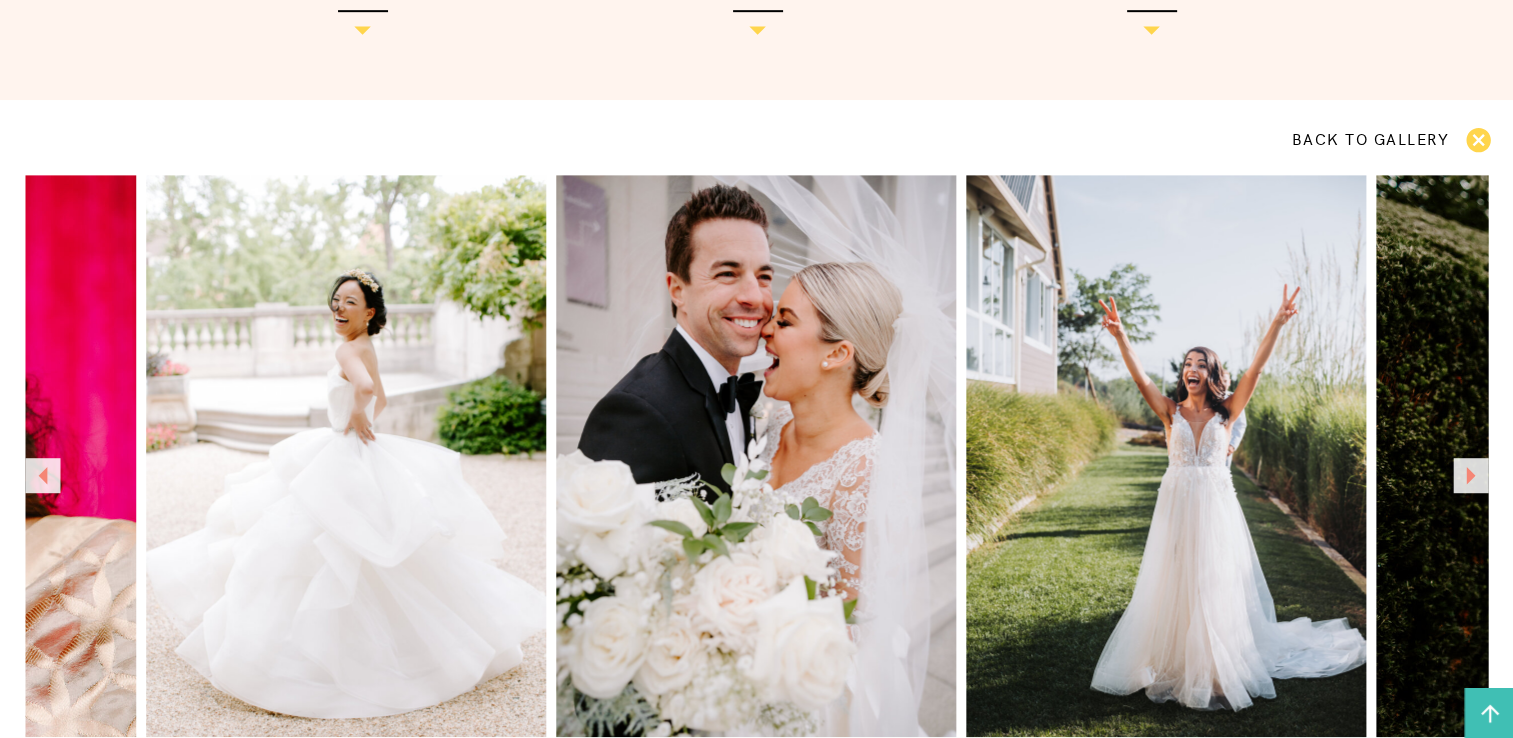 click at bounding box center [1470, 475] 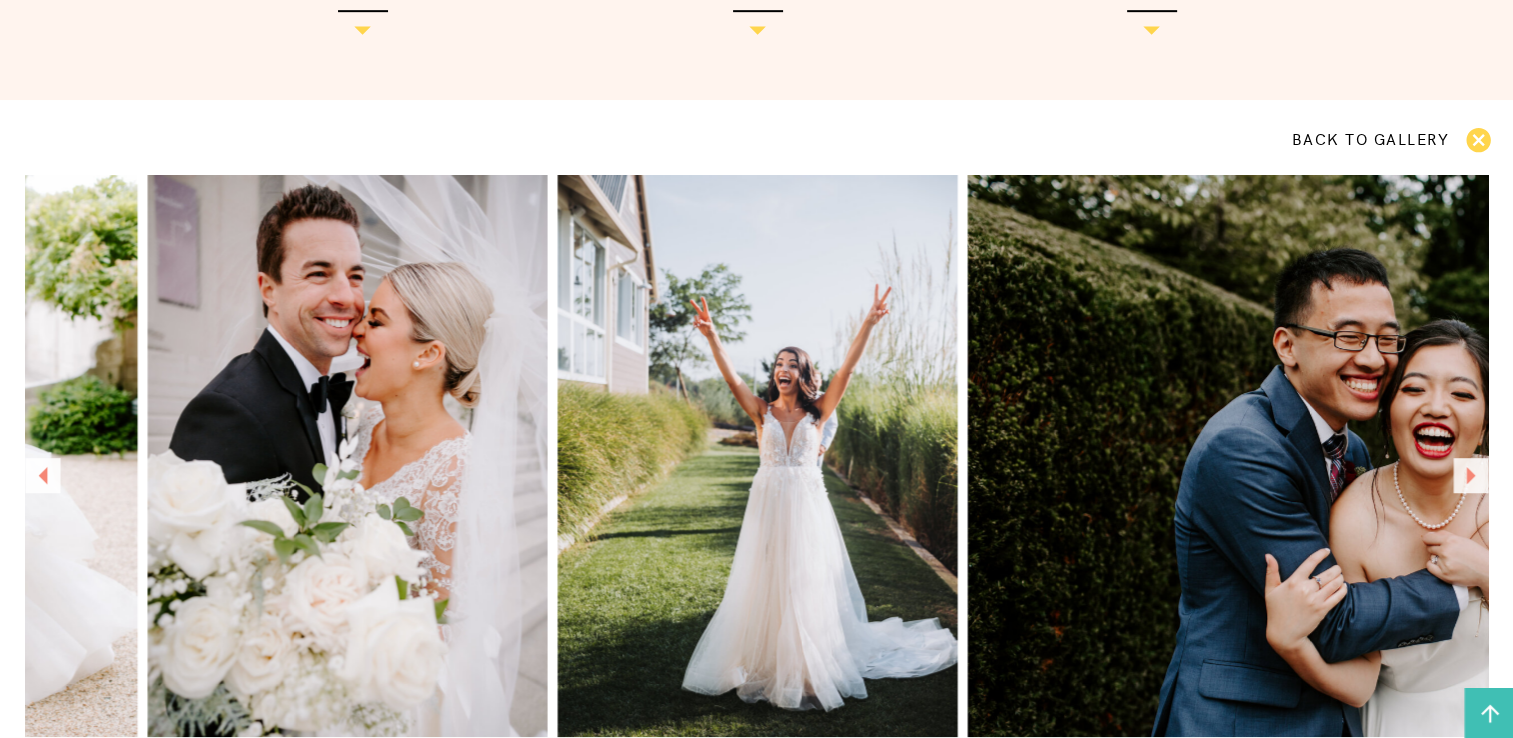 click at bounding box center (1470, 475) 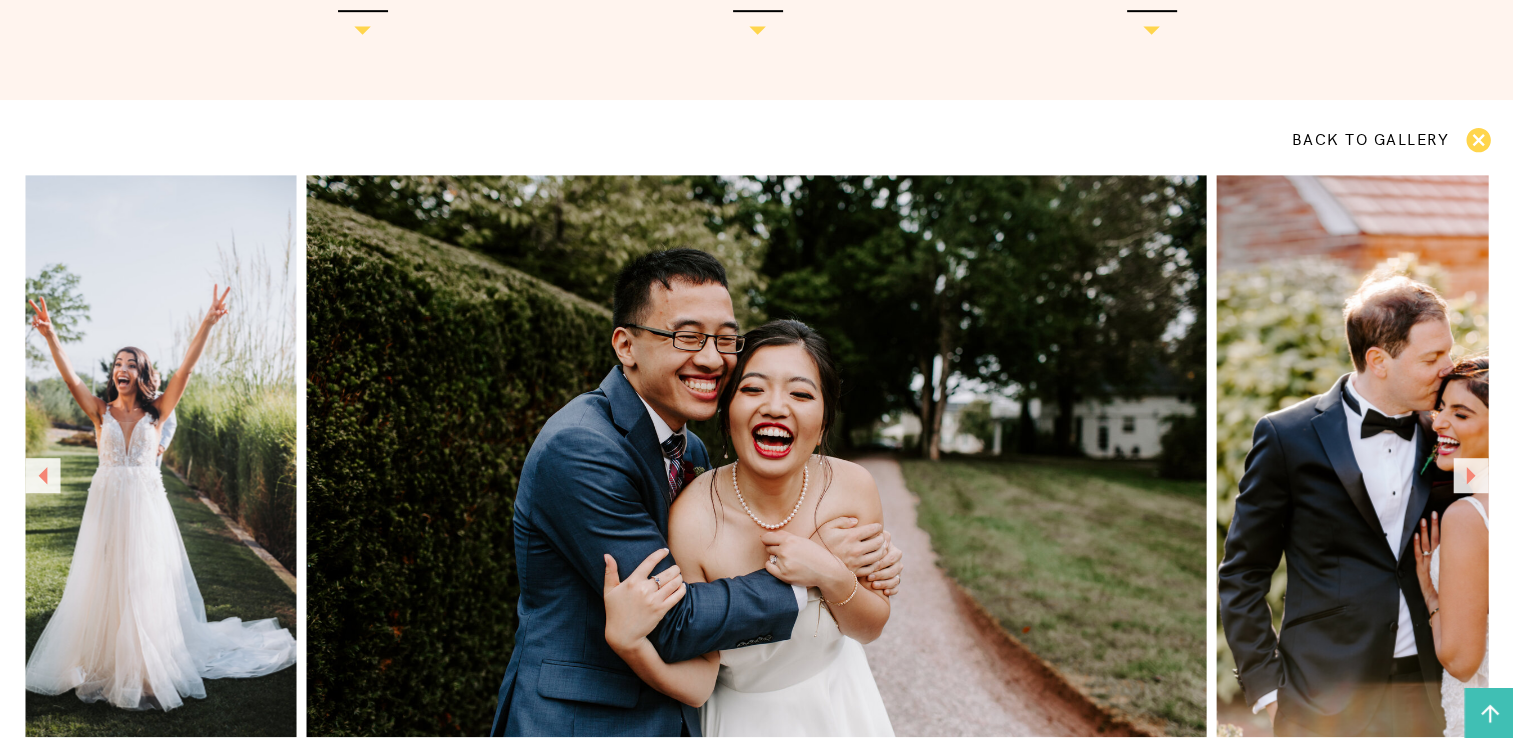 click at bounding box center (1470, 475) 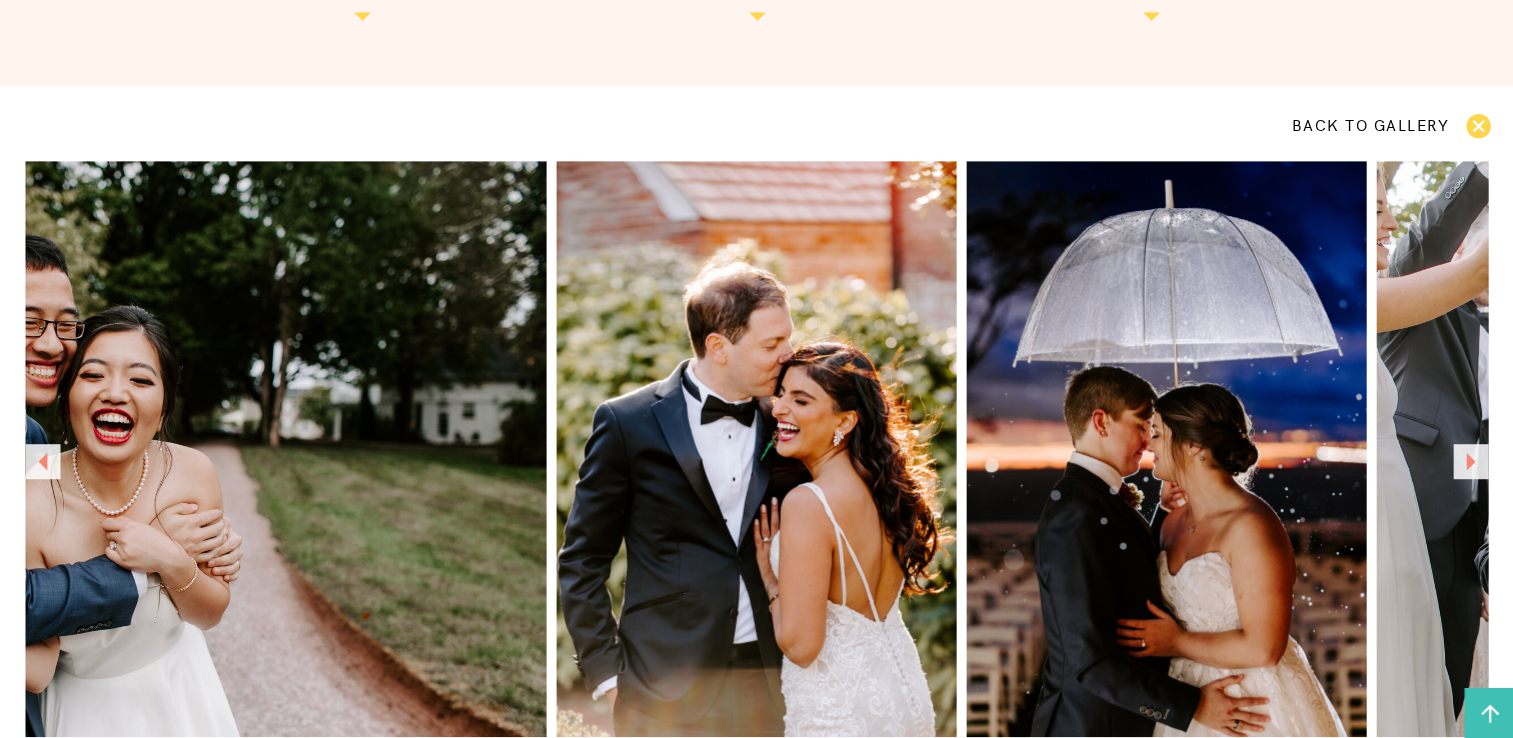 scroll, scrollTop: 1275, scrollLeft: 0, axis: vertical 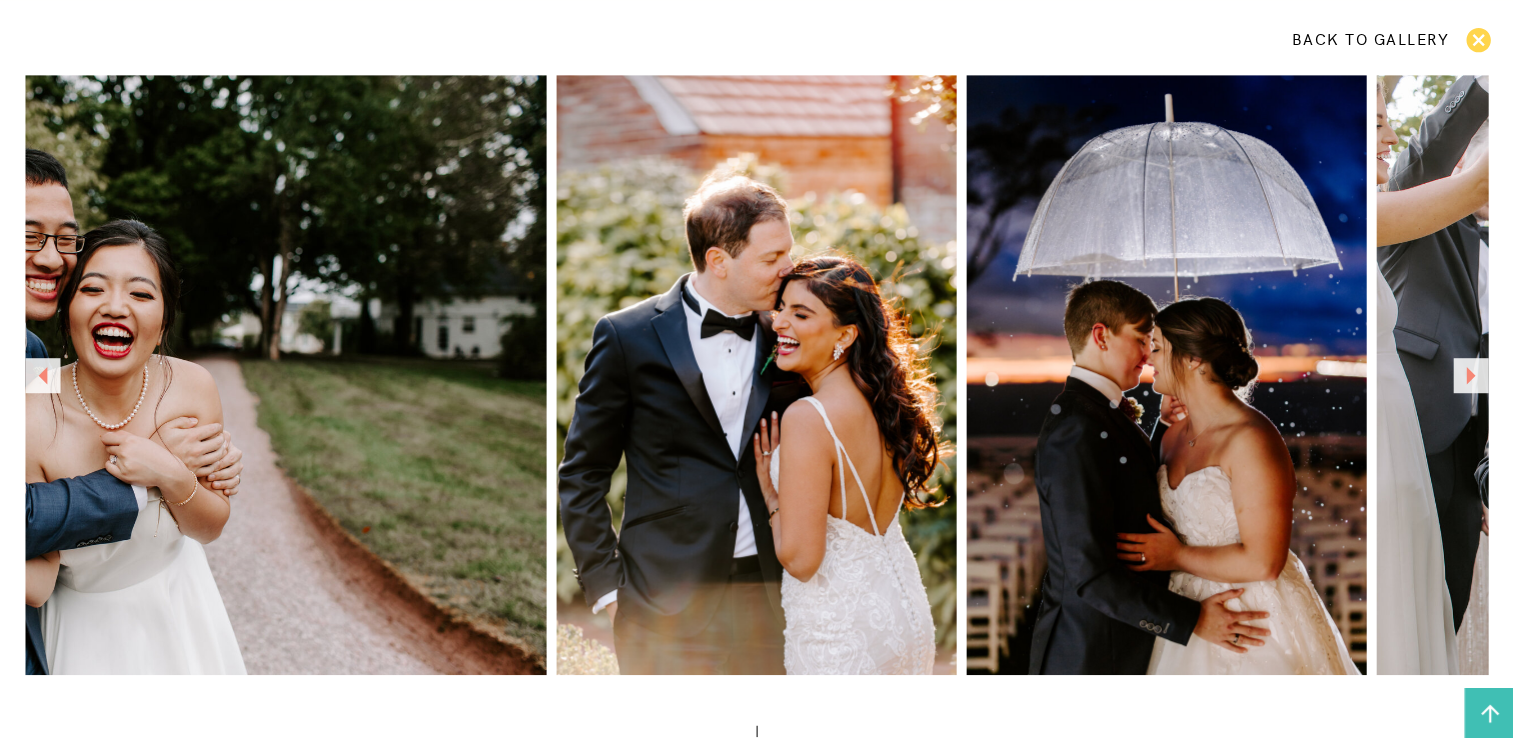 click at bounding box center [1470, 375] 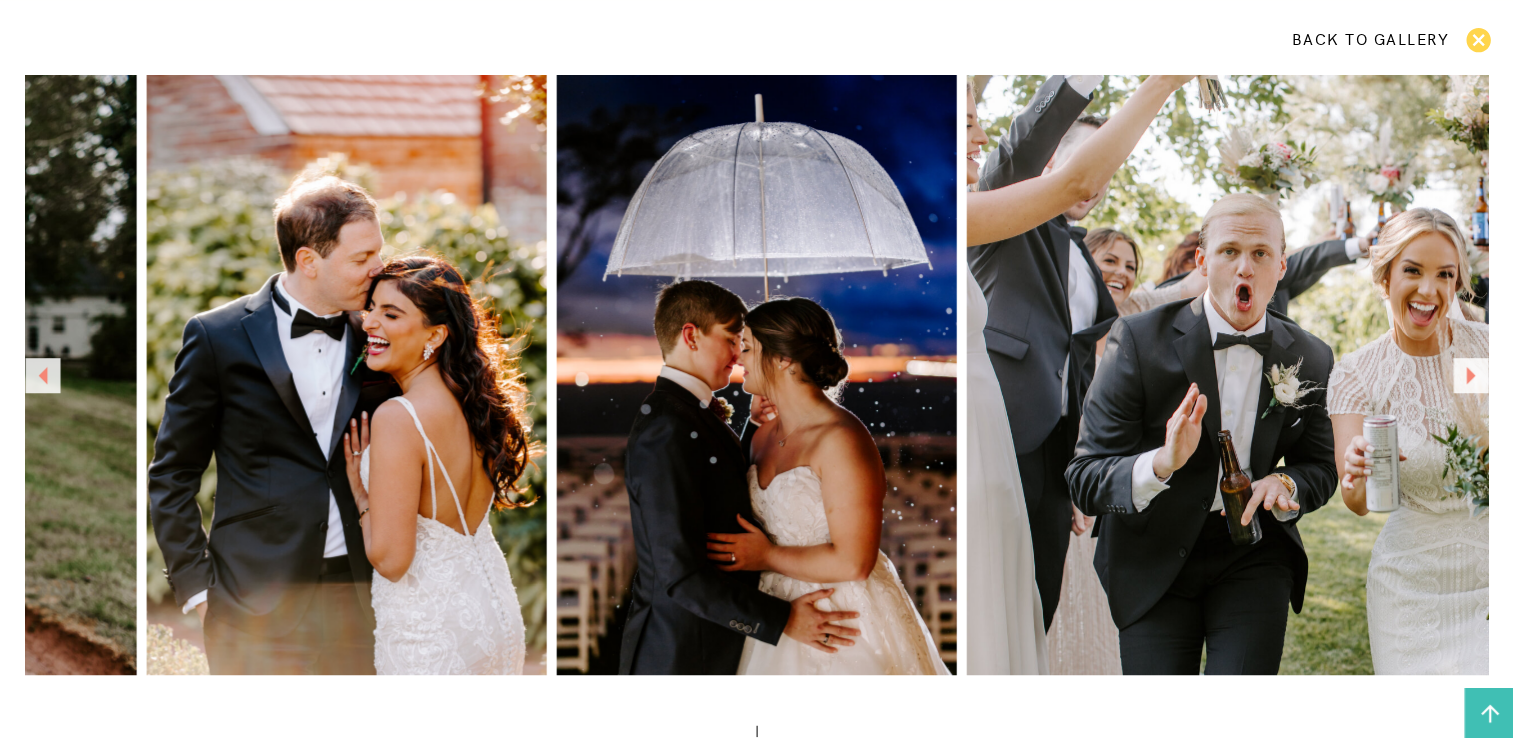 click at bounding box center [1470, 375] 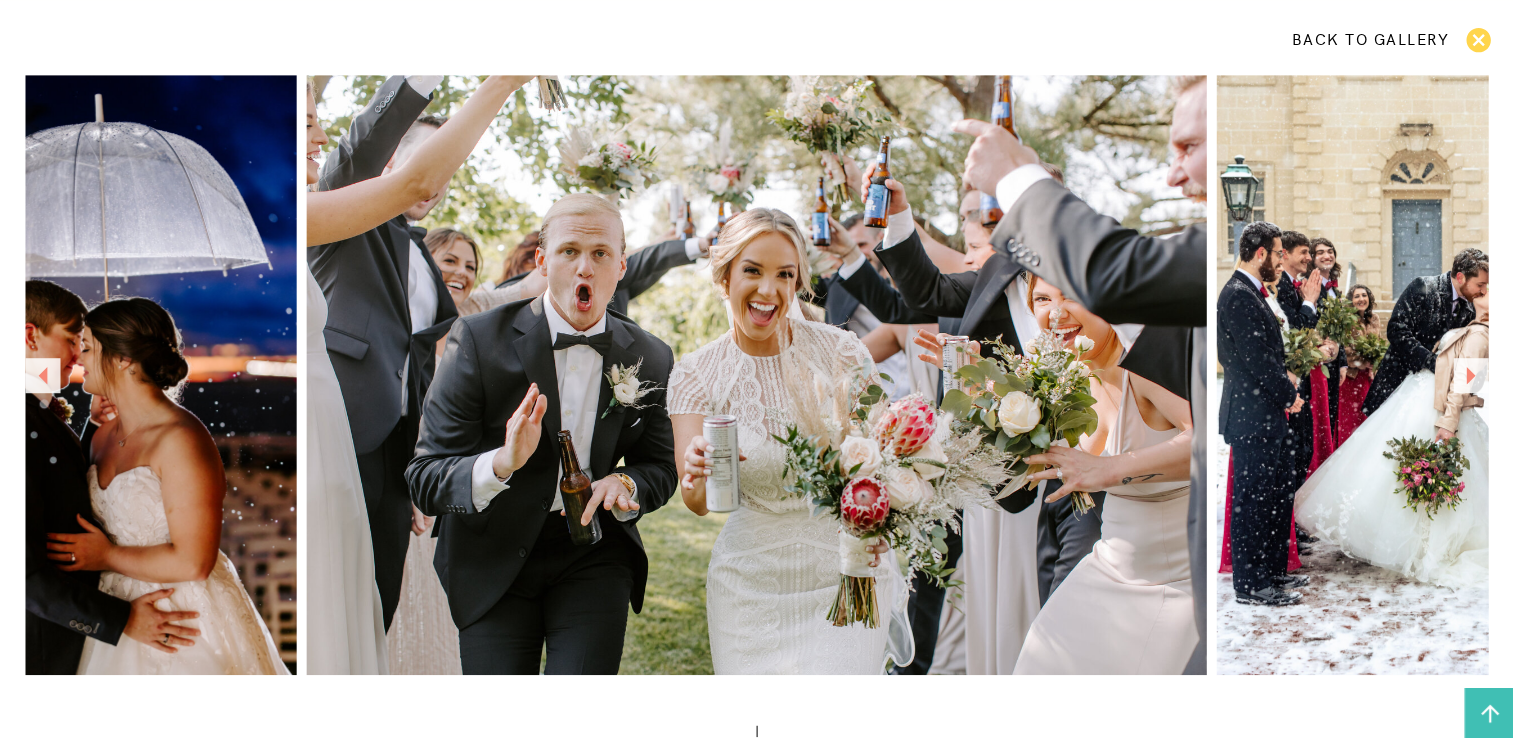 click at bounding box center [1470, 375] 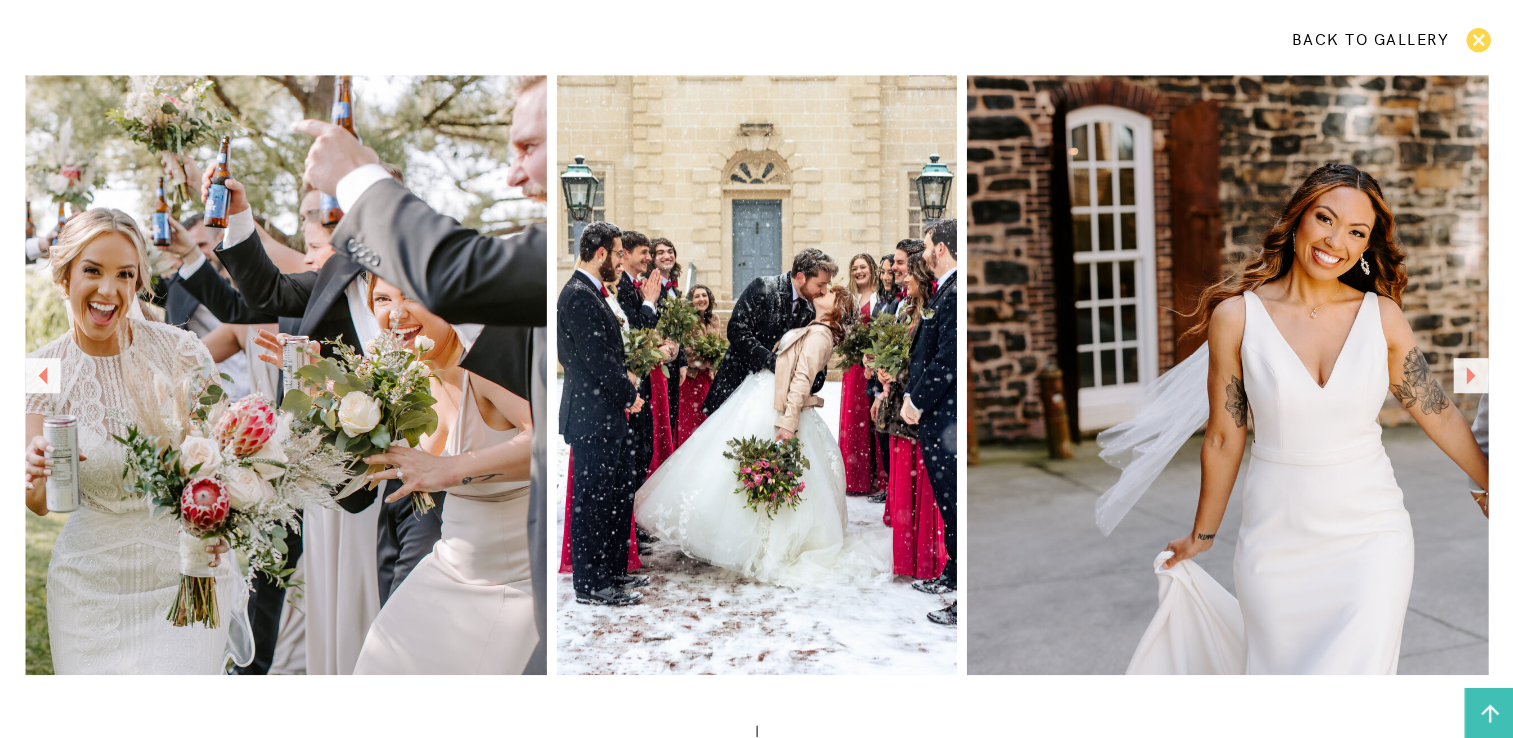 click at bounding box center (1470, 375) 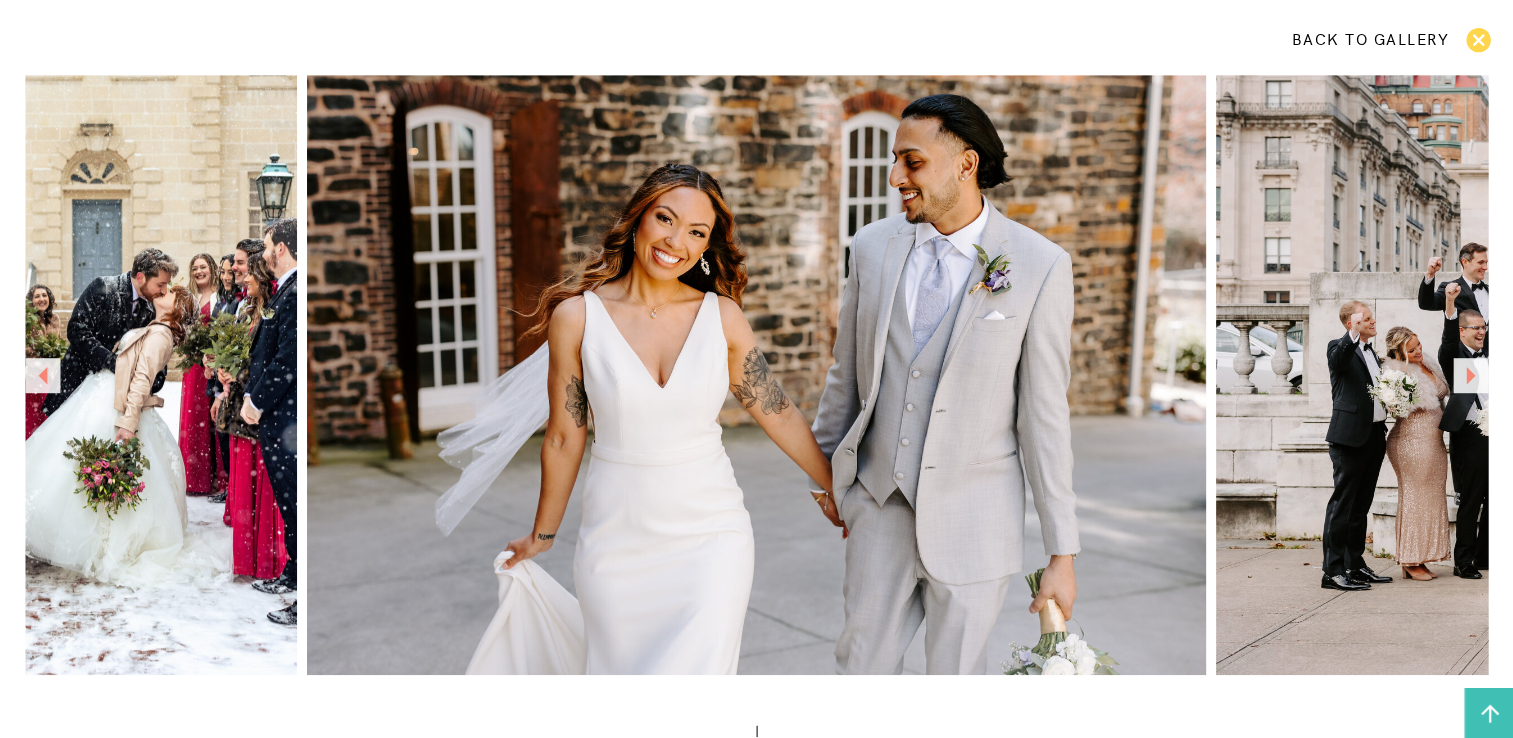 click at bounding box center (1470, 375) 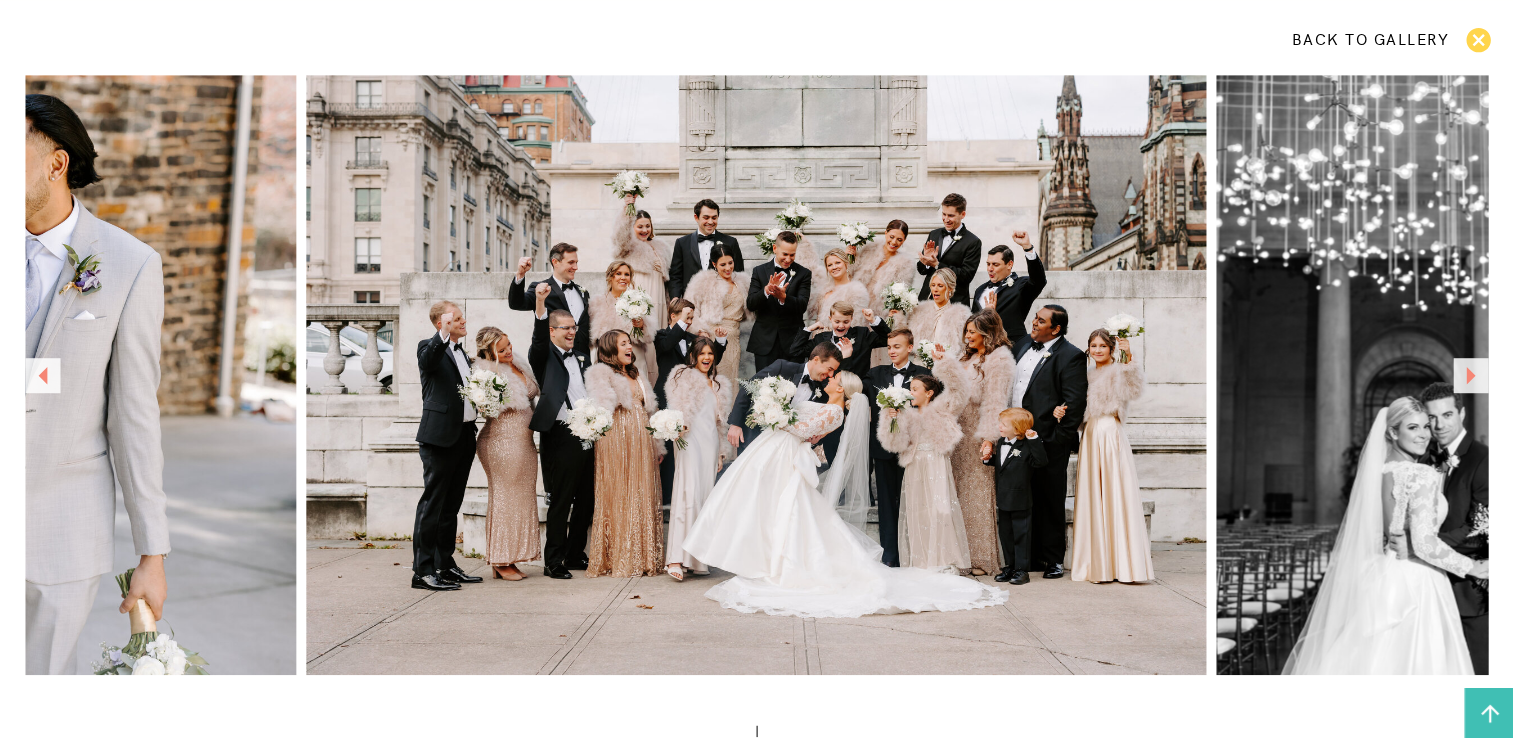 click at bounding box center (1470, 375) 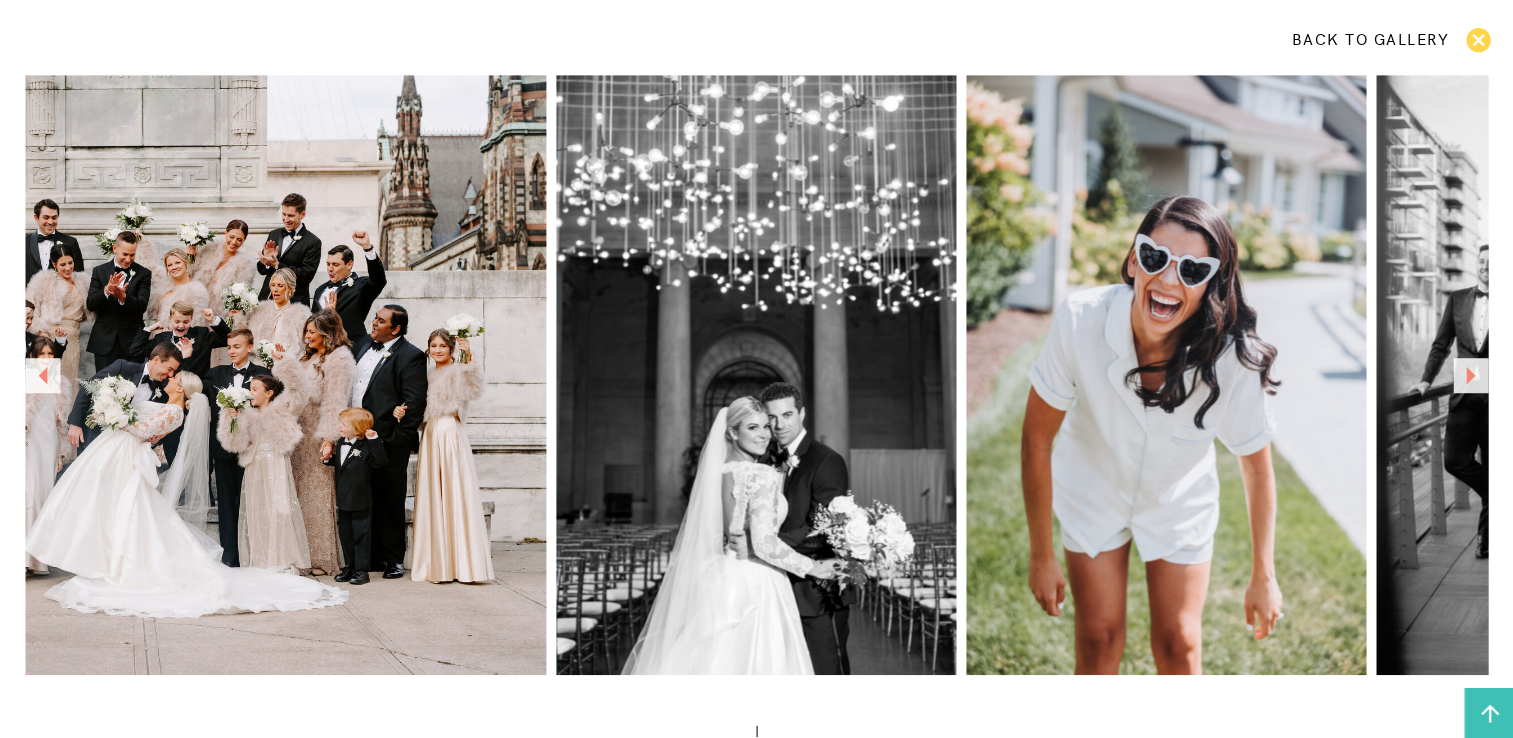 click at bounding box center (1470, 375) 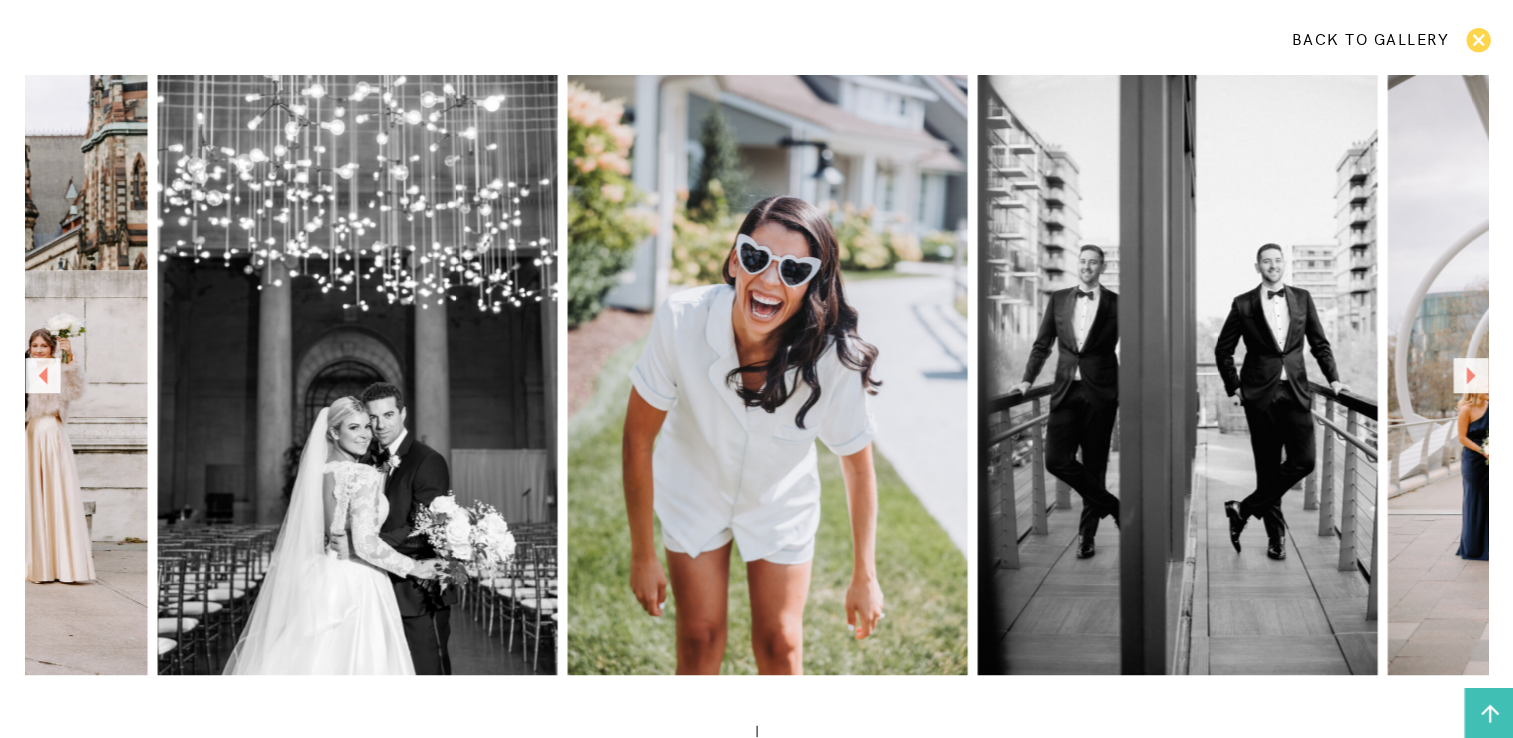 click at bounding box center [1470, 375] 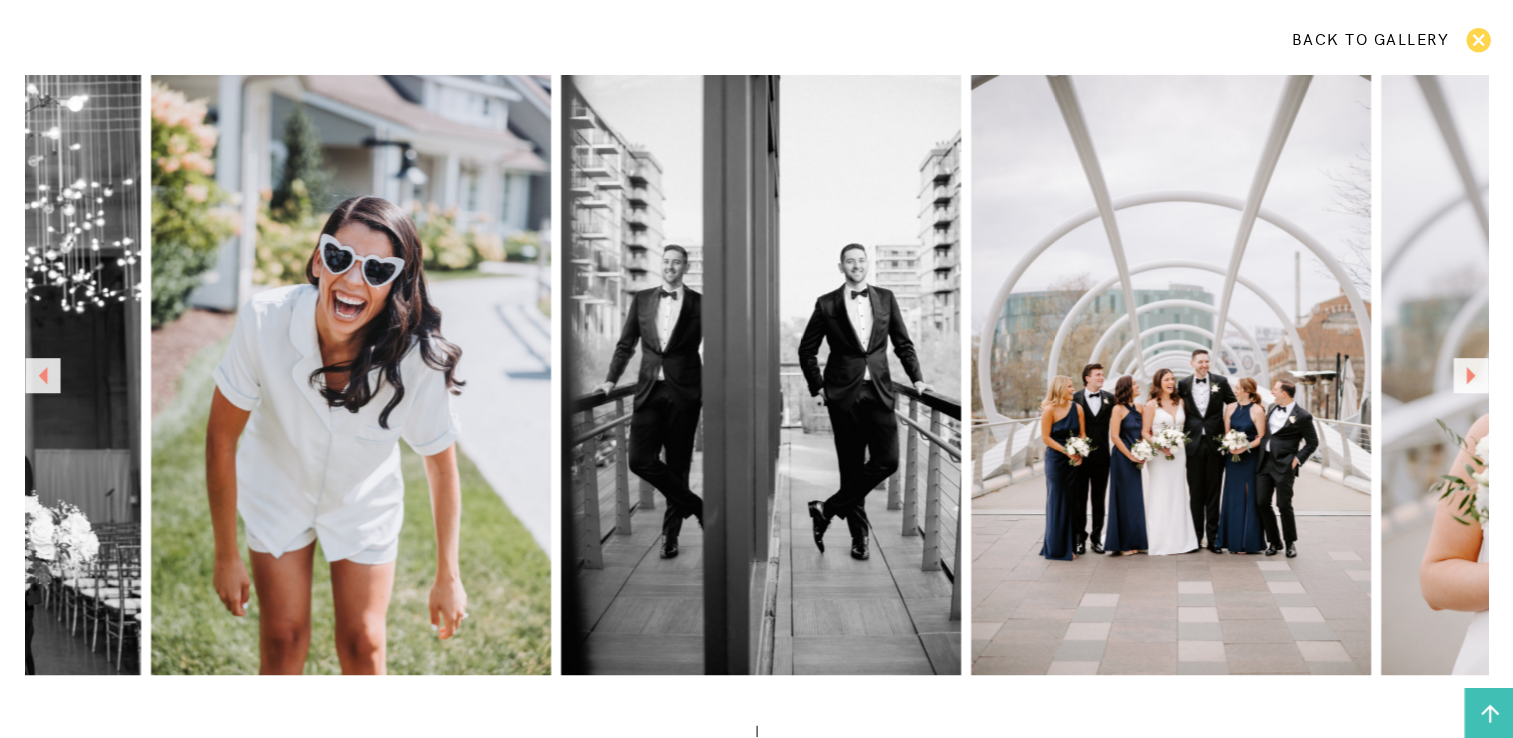 click at bounding box center [1470, 375] 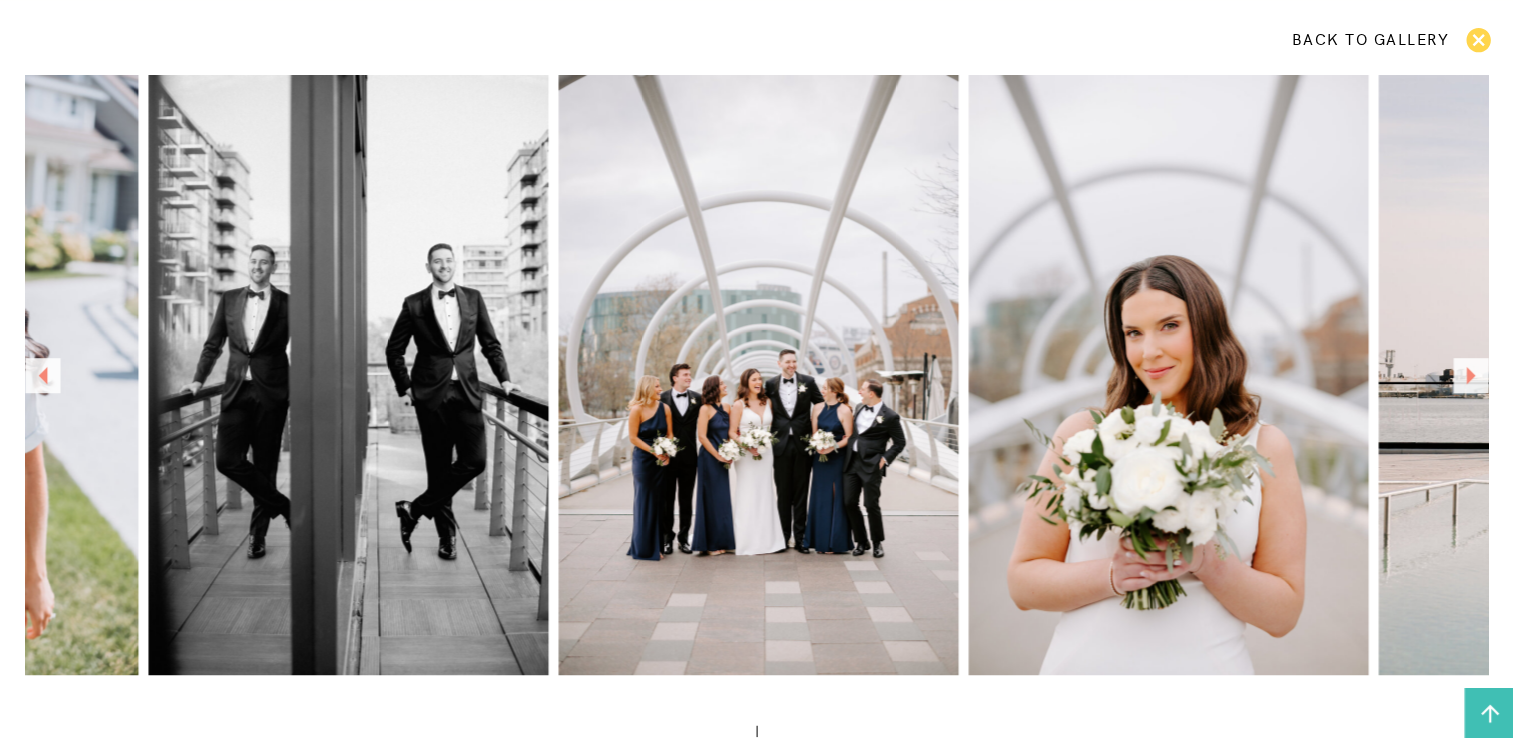 click at bounding box center (1470, 375) 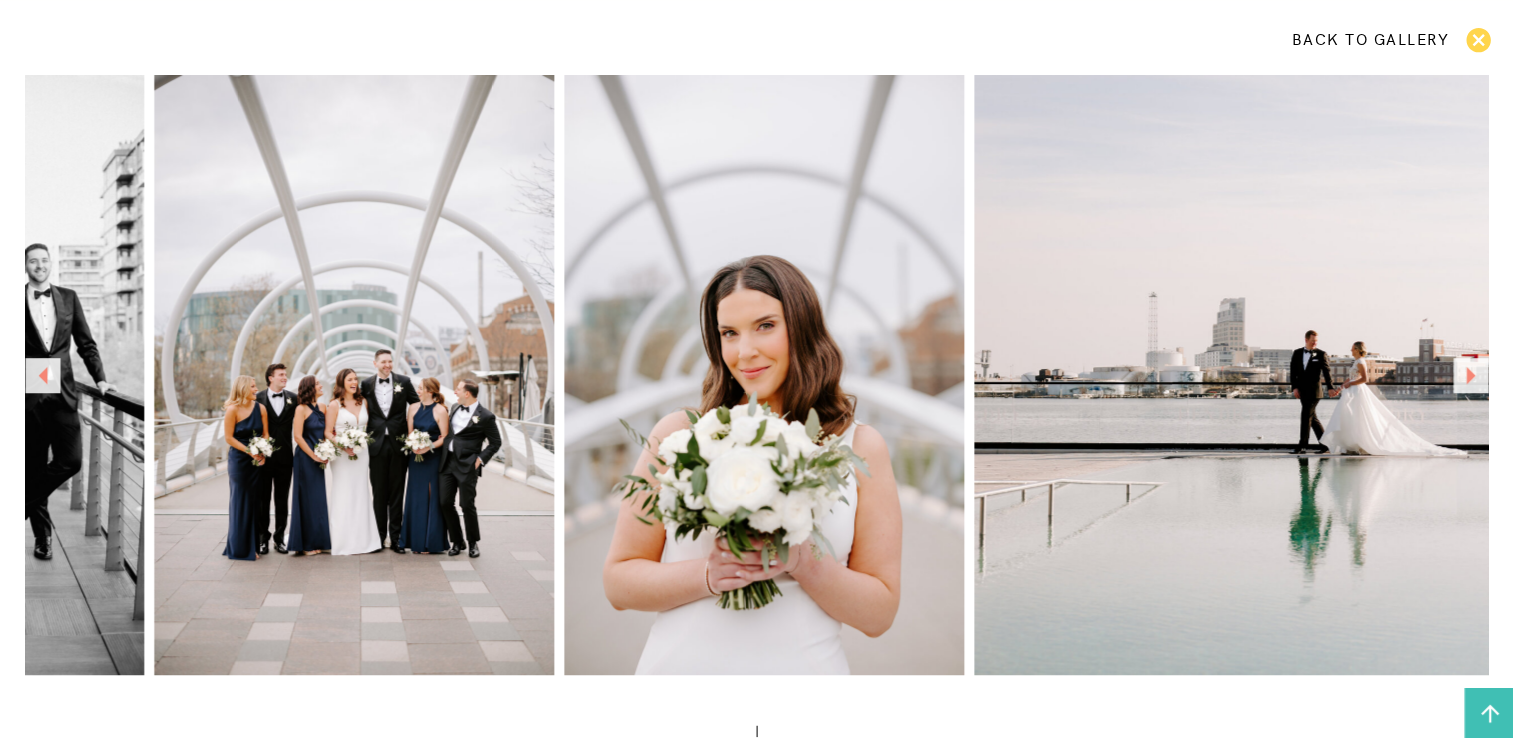 click at bounding box center (1470, 375) 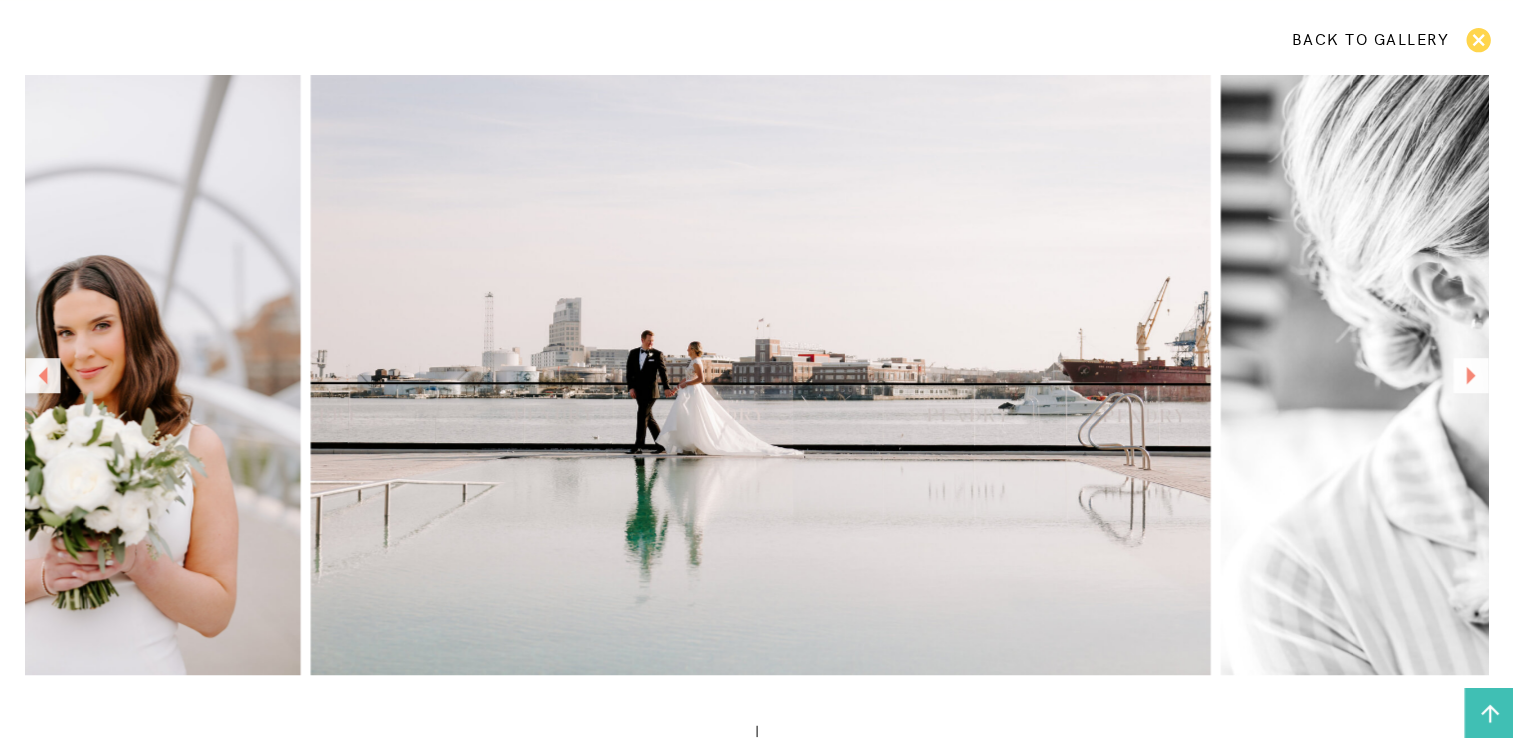 click at bounding box center (1470, 375) 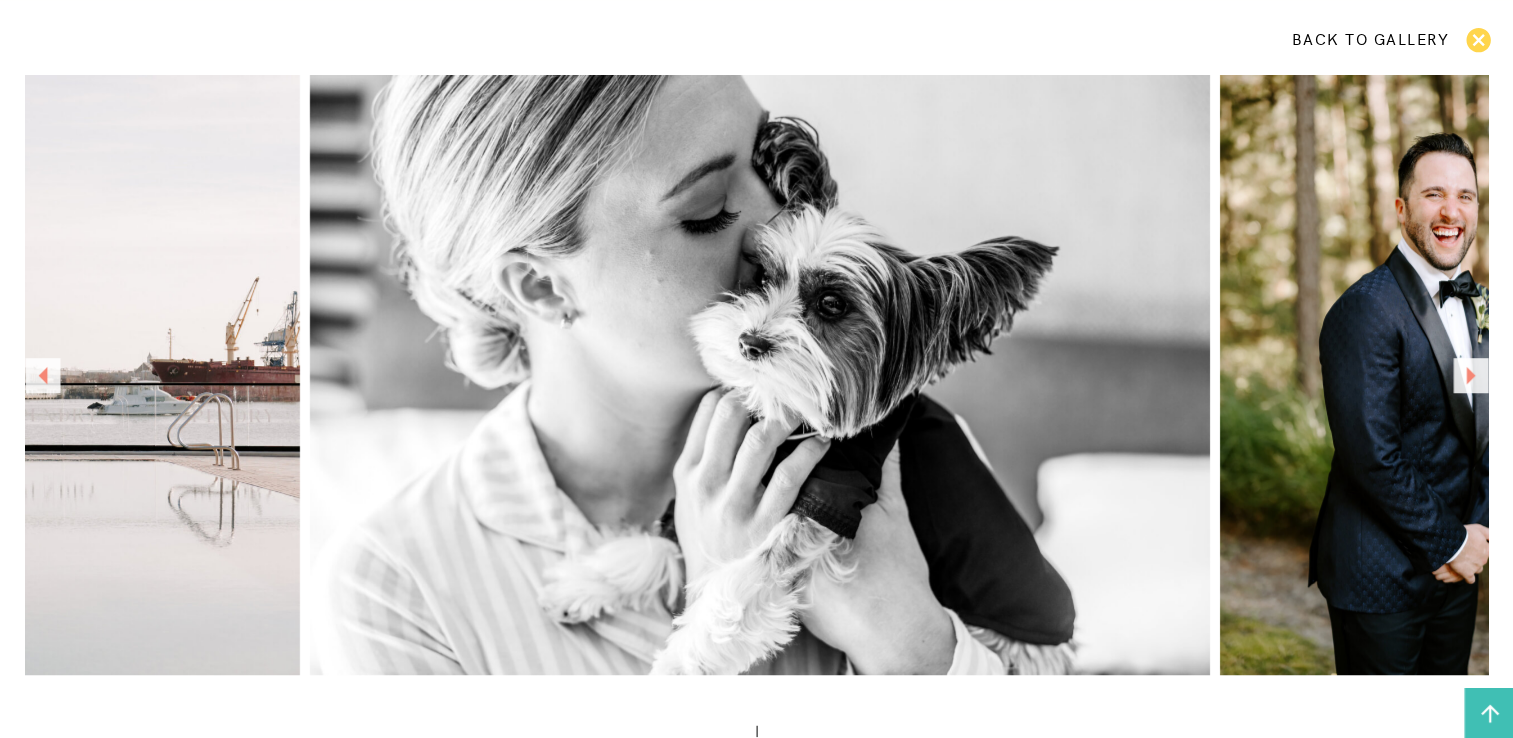 click at bounding box center (1470, 375) 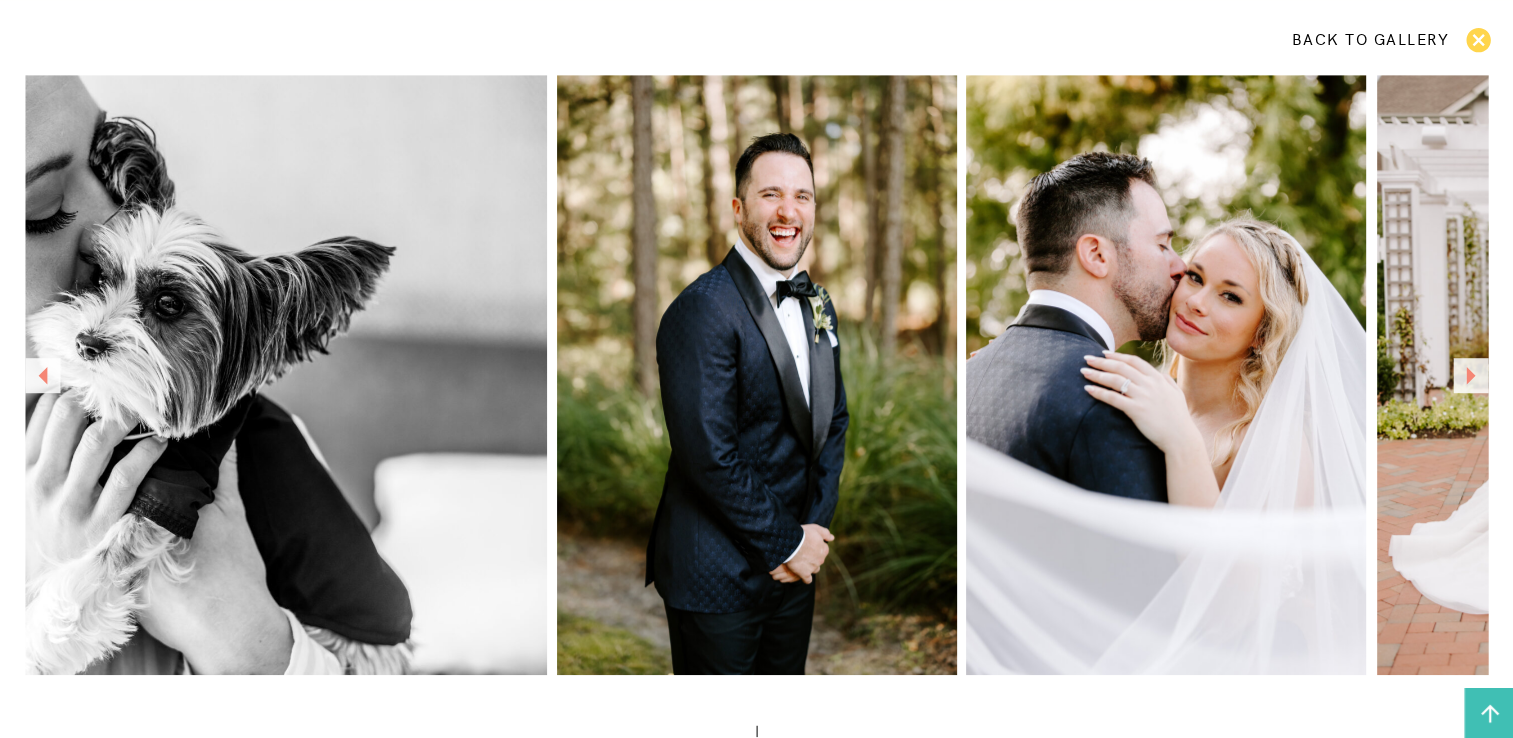 click at bounding box center [1470, 375] 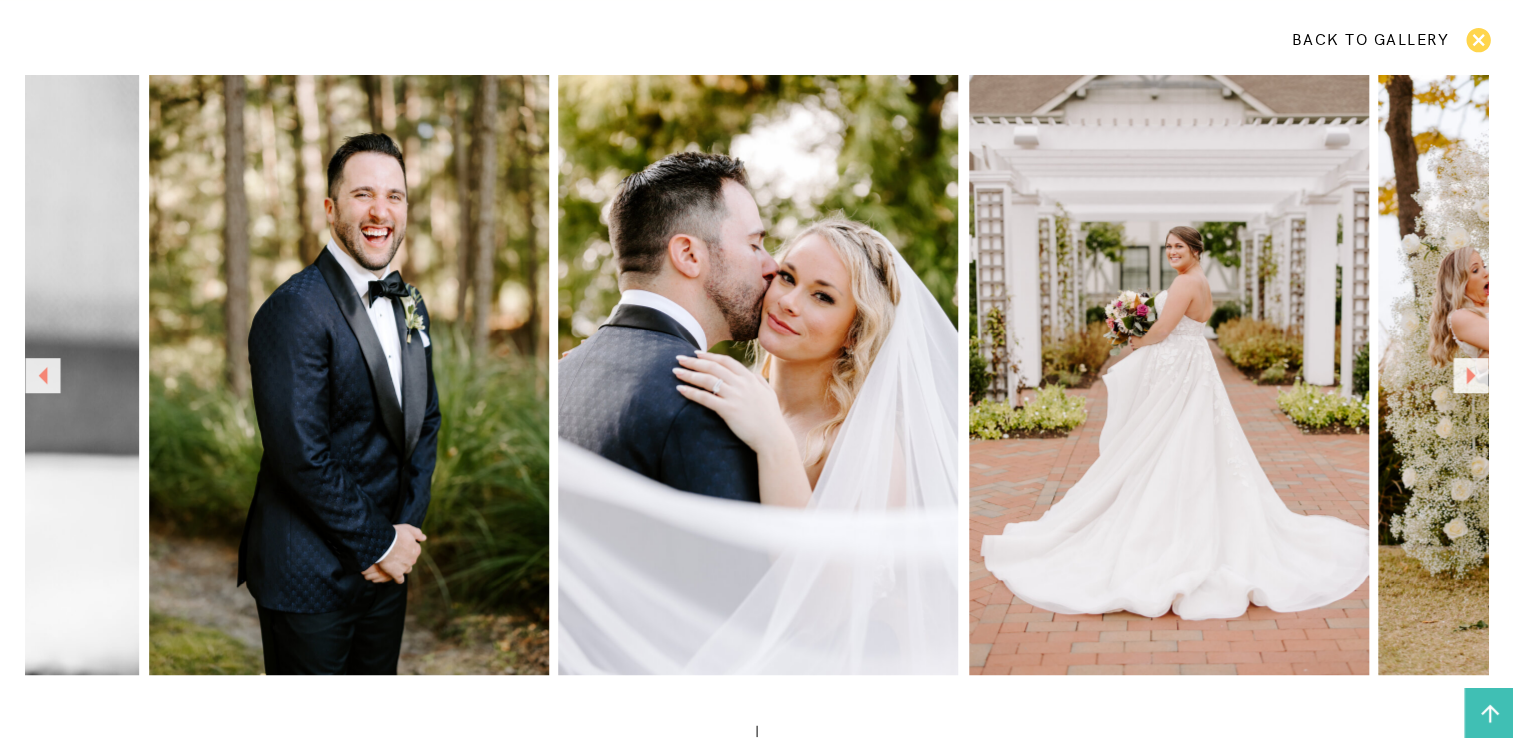 click at bounding box center (1470, 375) 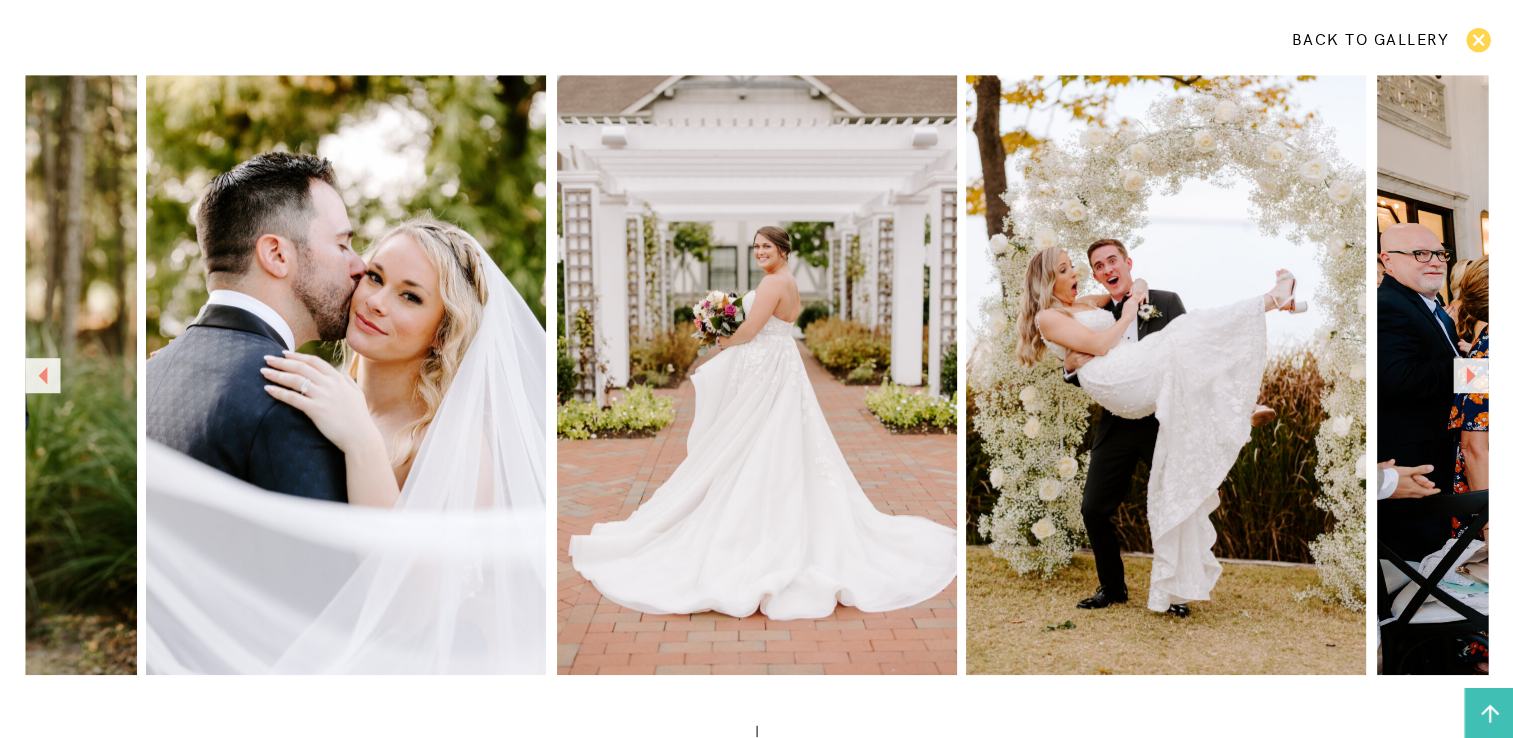 click at bounding box center (1470, 375) 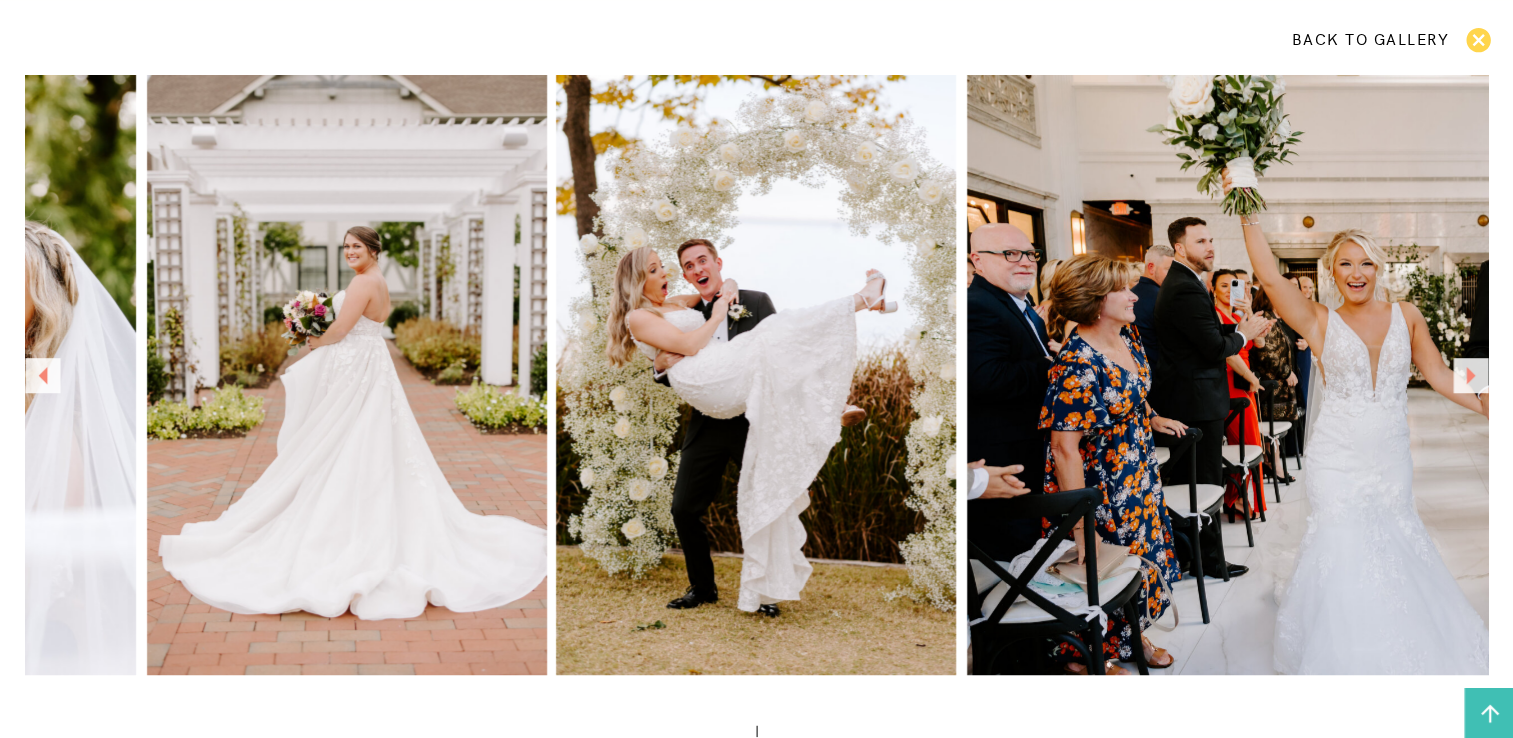 click at bounding box center (1470, 375) 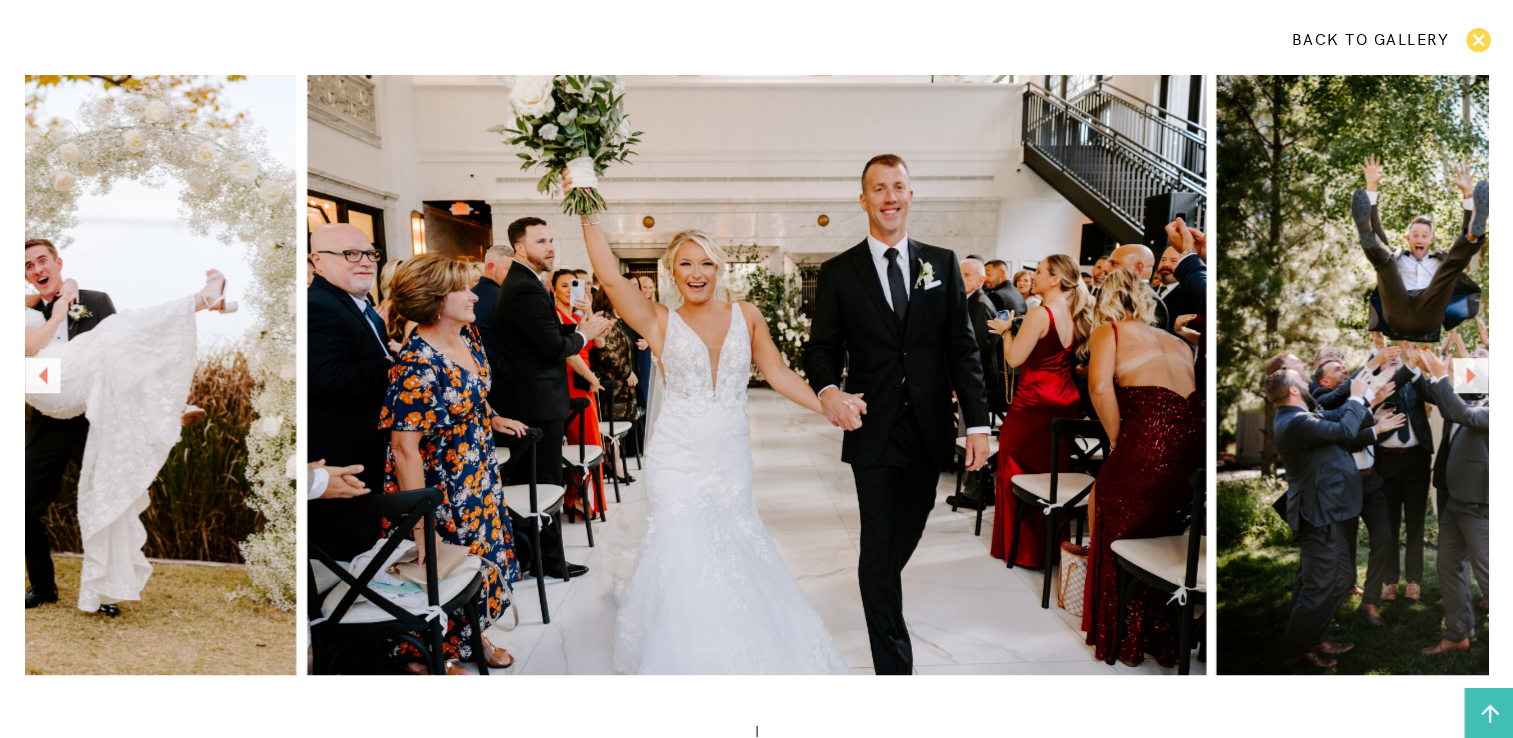 click at bounding box center [1470, 375] 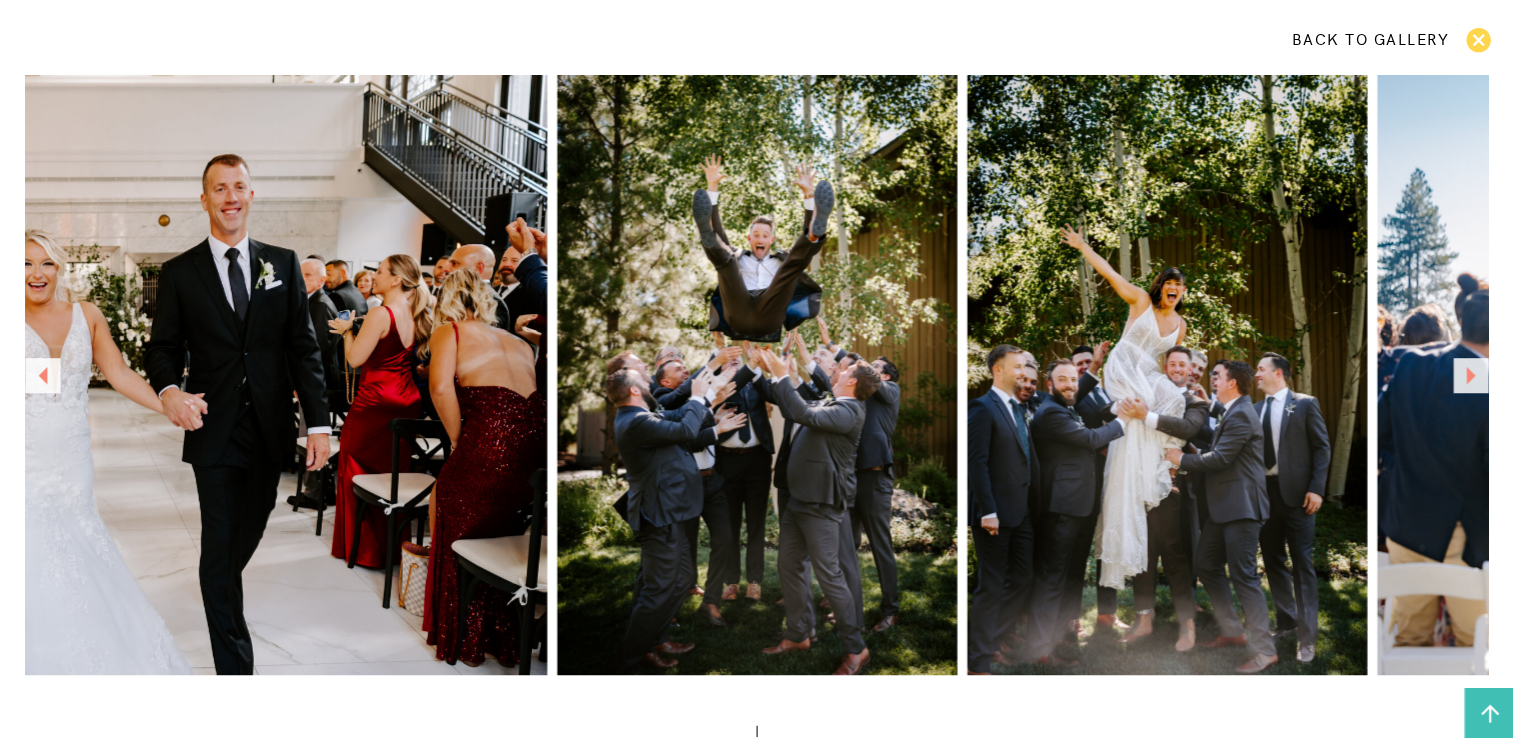click at bounding box center [1470, 375] 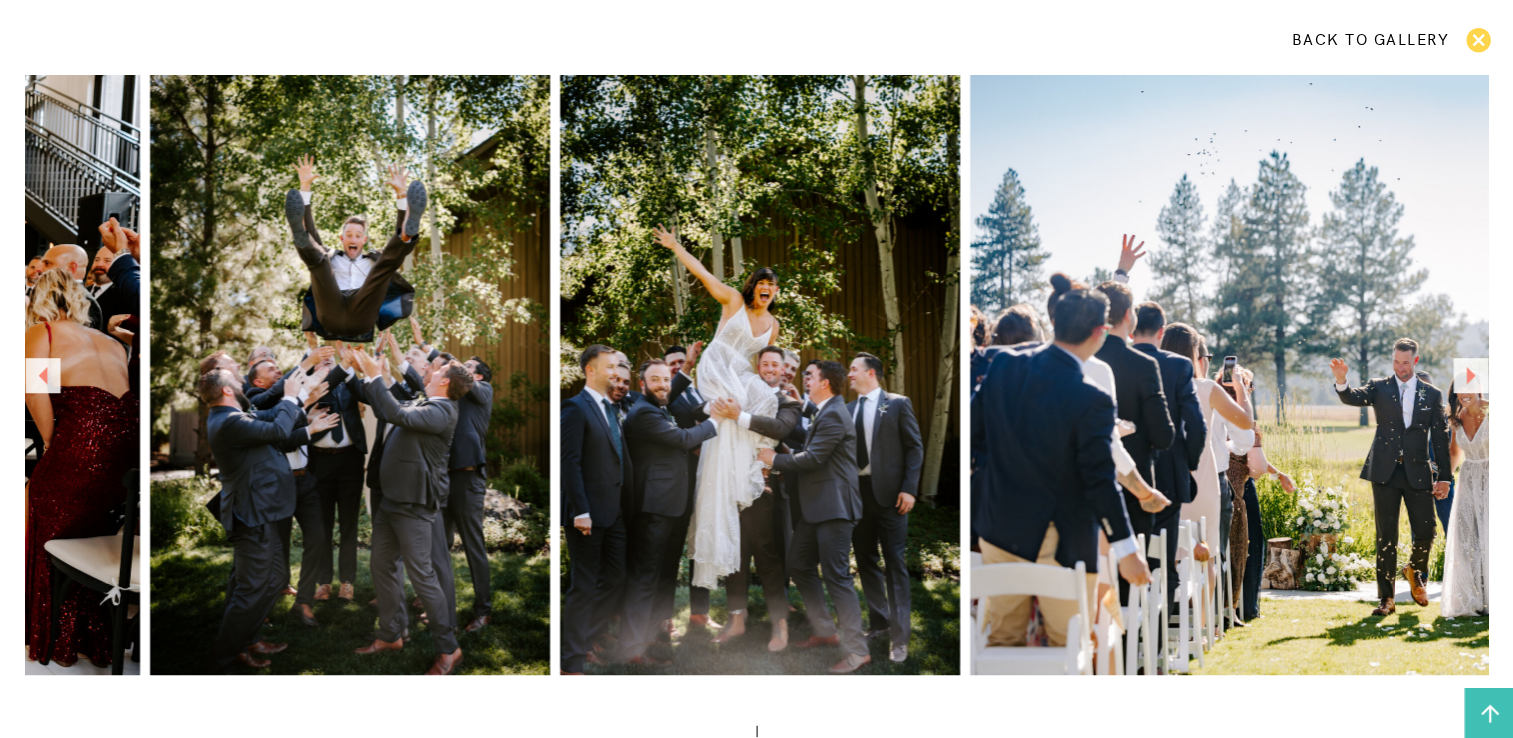 click at bounding box center [1470, 375] 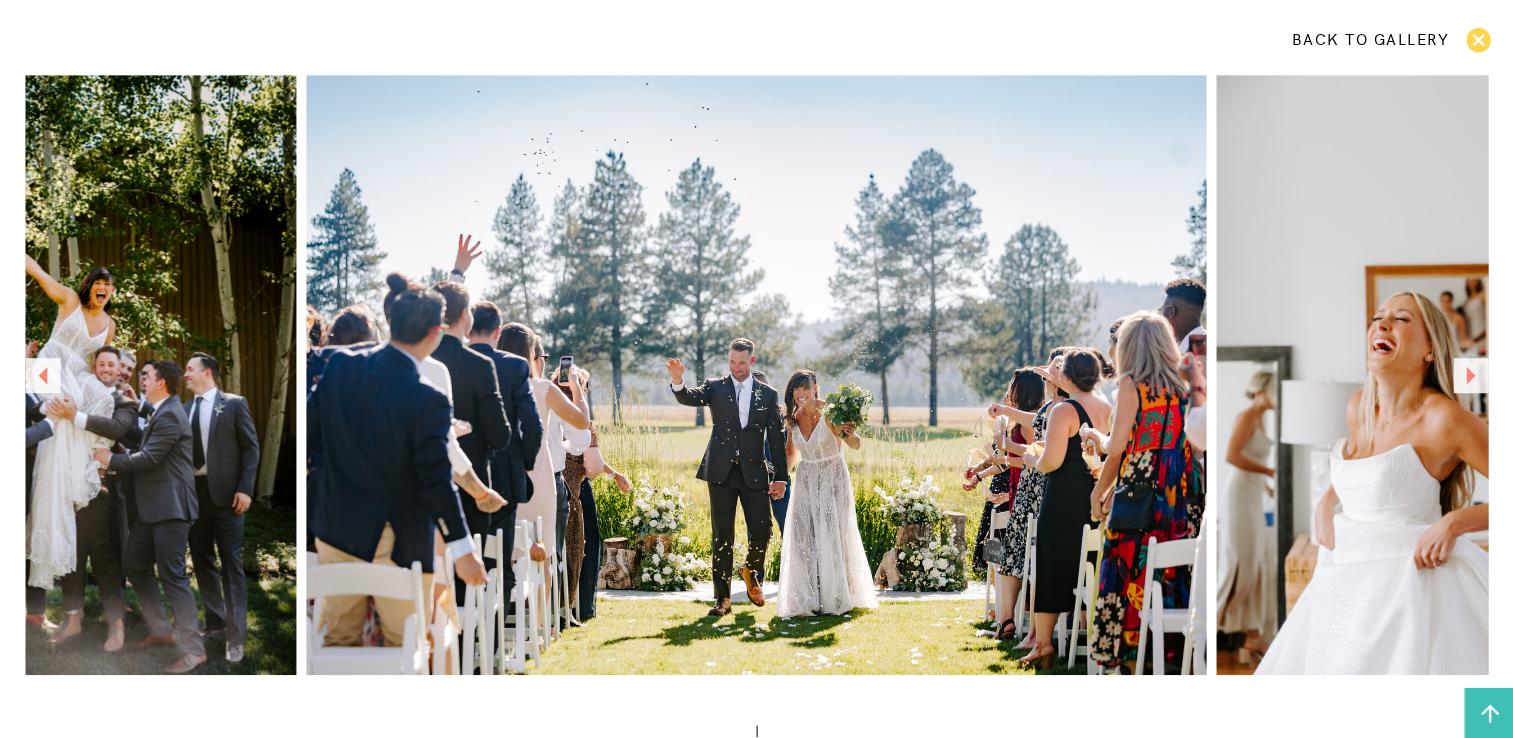 click at bounding box center [1470, 375] 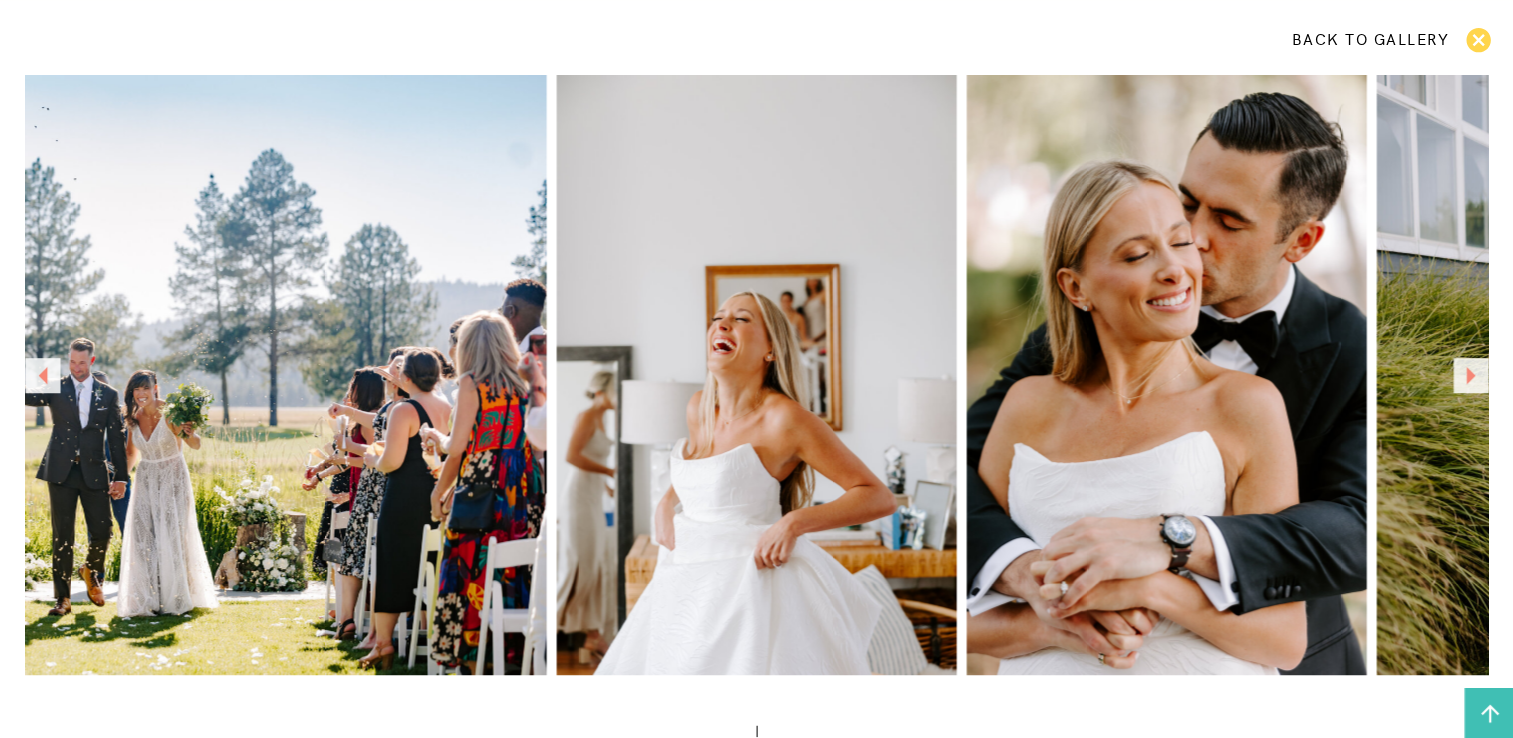 click at bounding box center [1470, 375] 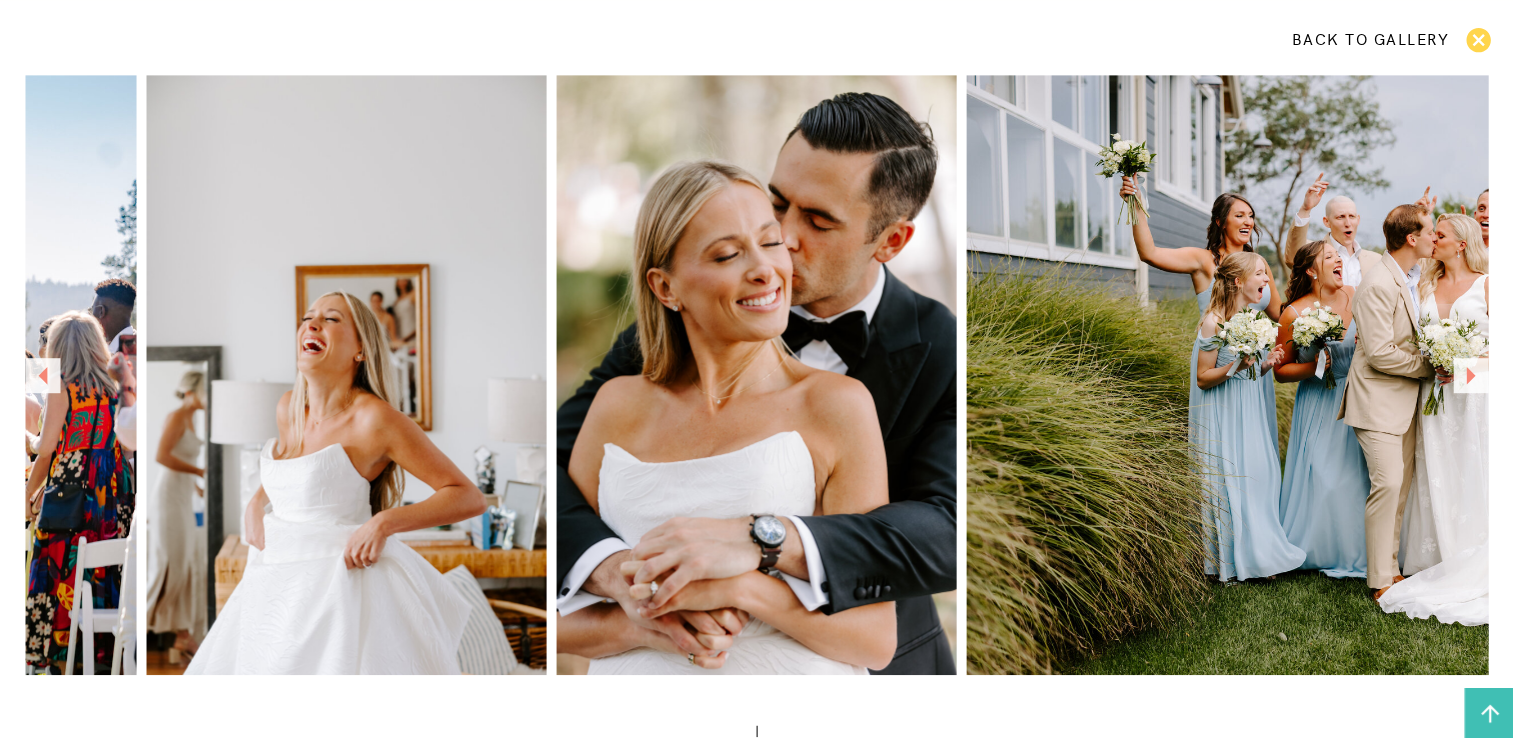 click at bounding box center (1470, 375) 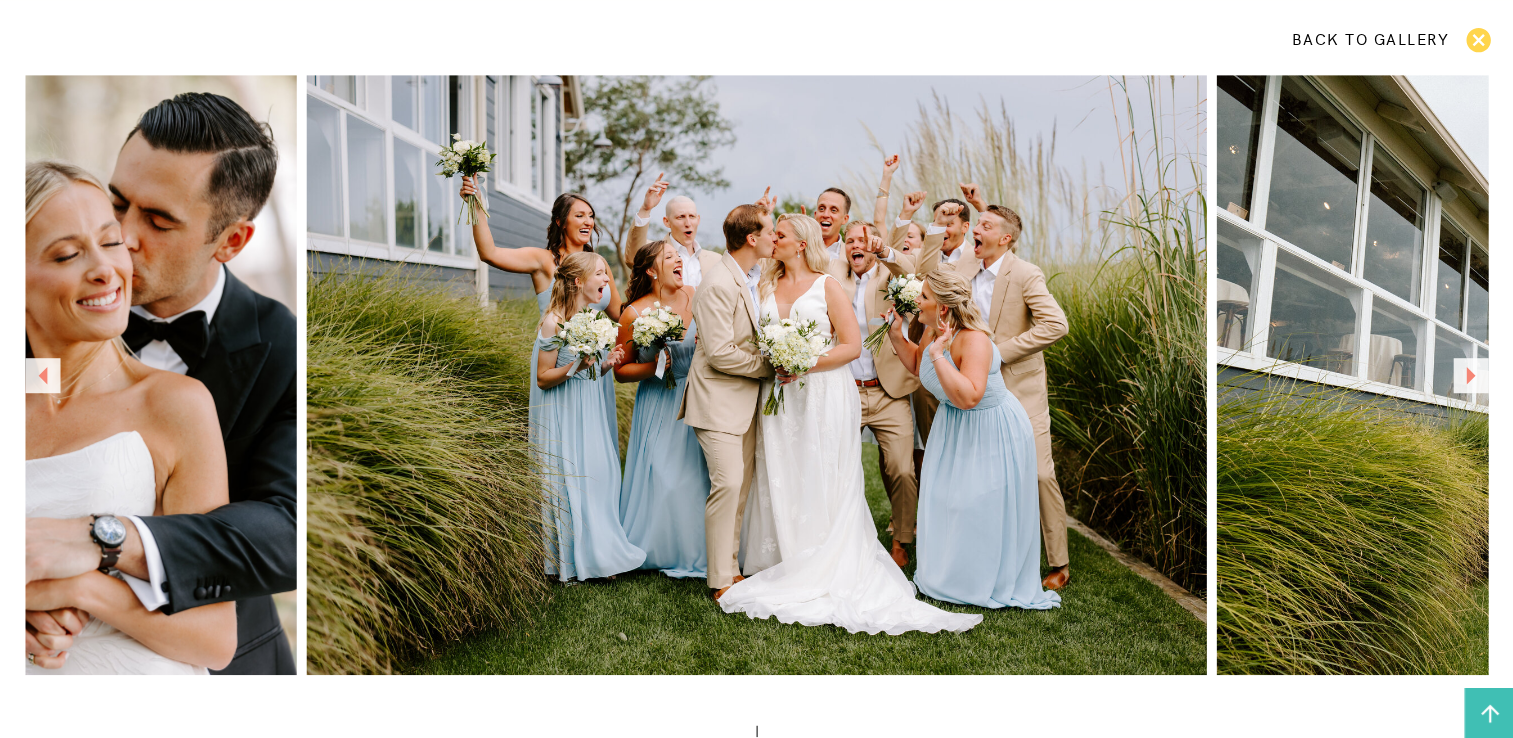 click at bounding box center [1470, 375] 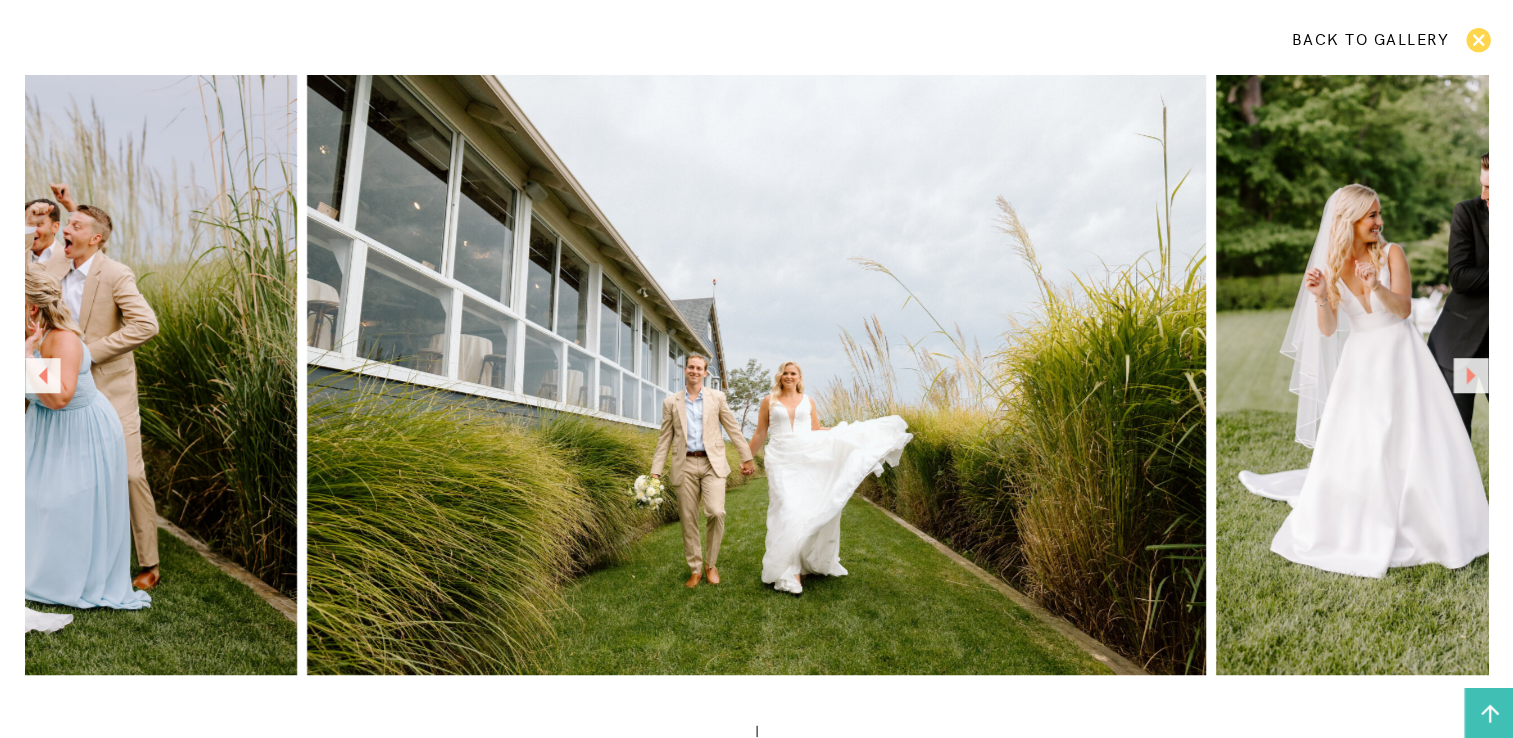 click at bounding box center (1470, 375) 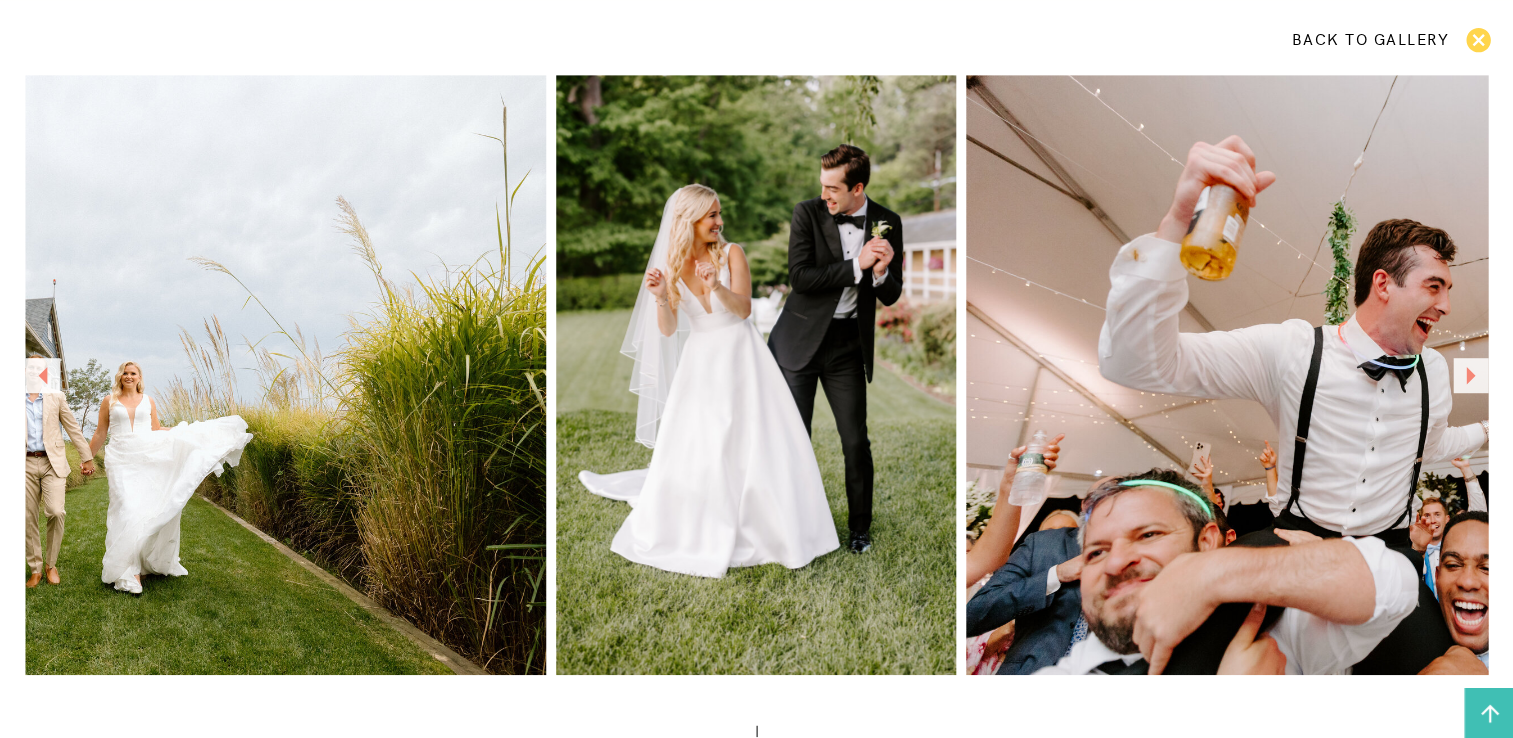 click at bounding box center [1470, 375] 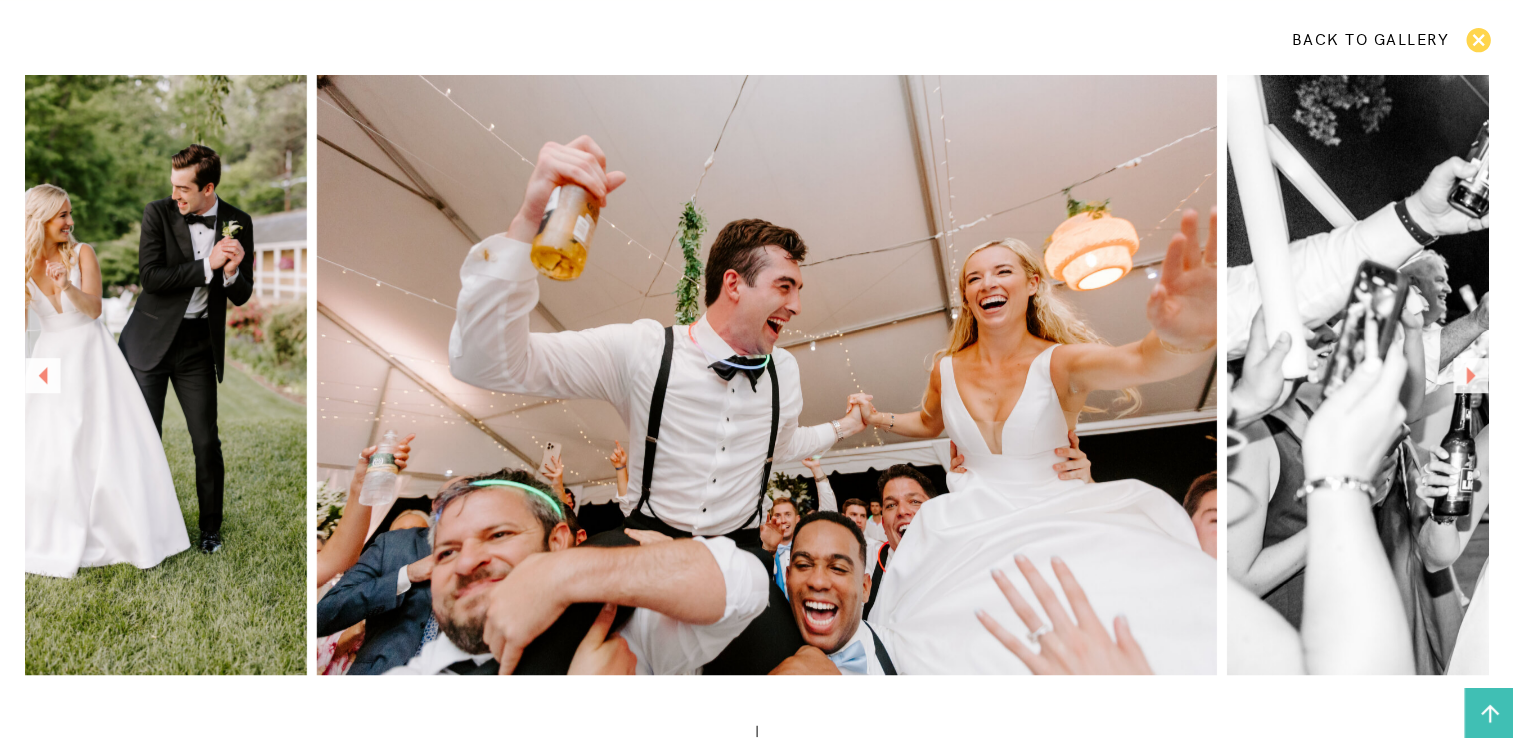 click at bounding box center [1470, 375] 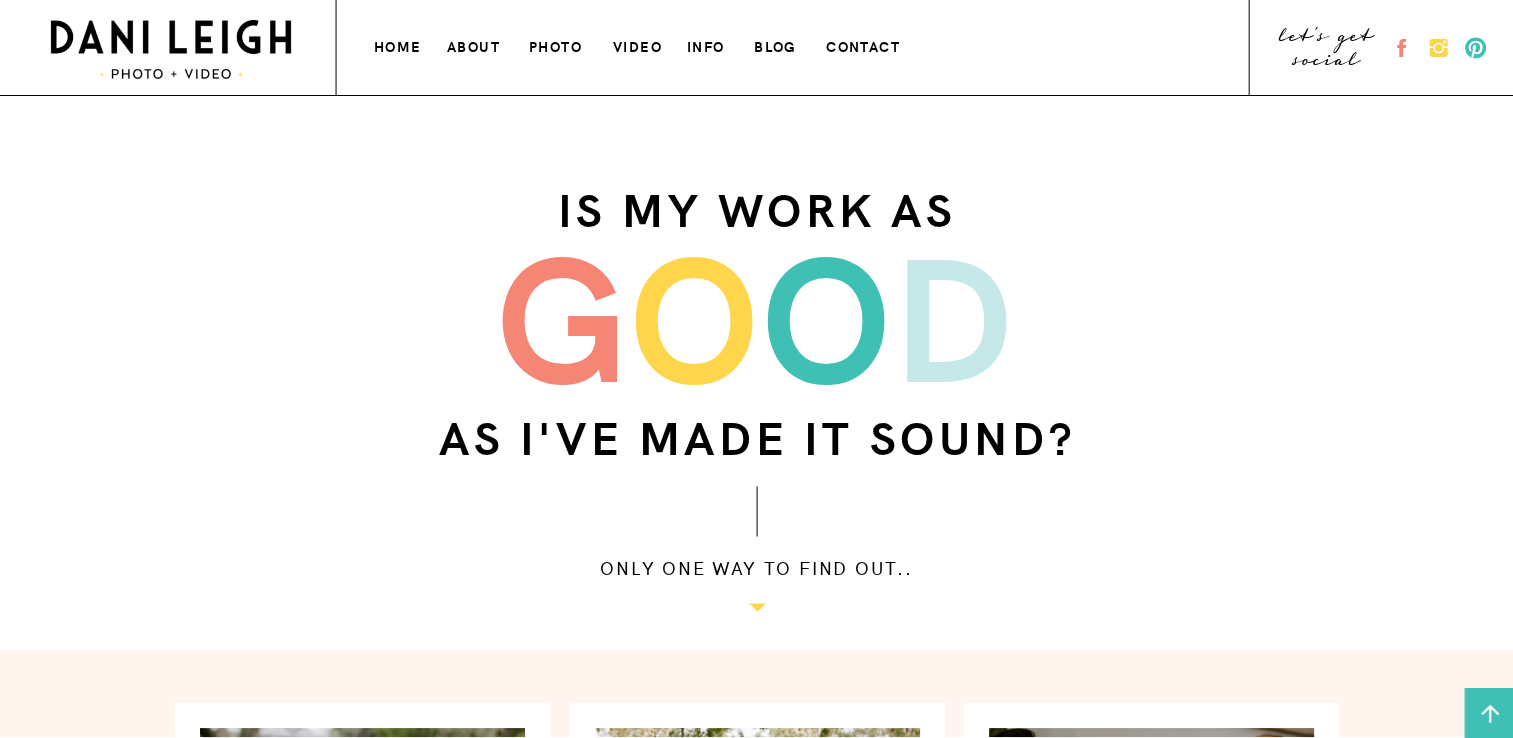 scroll, scrollTop: 0, scrollLeft: 0, axis: both 